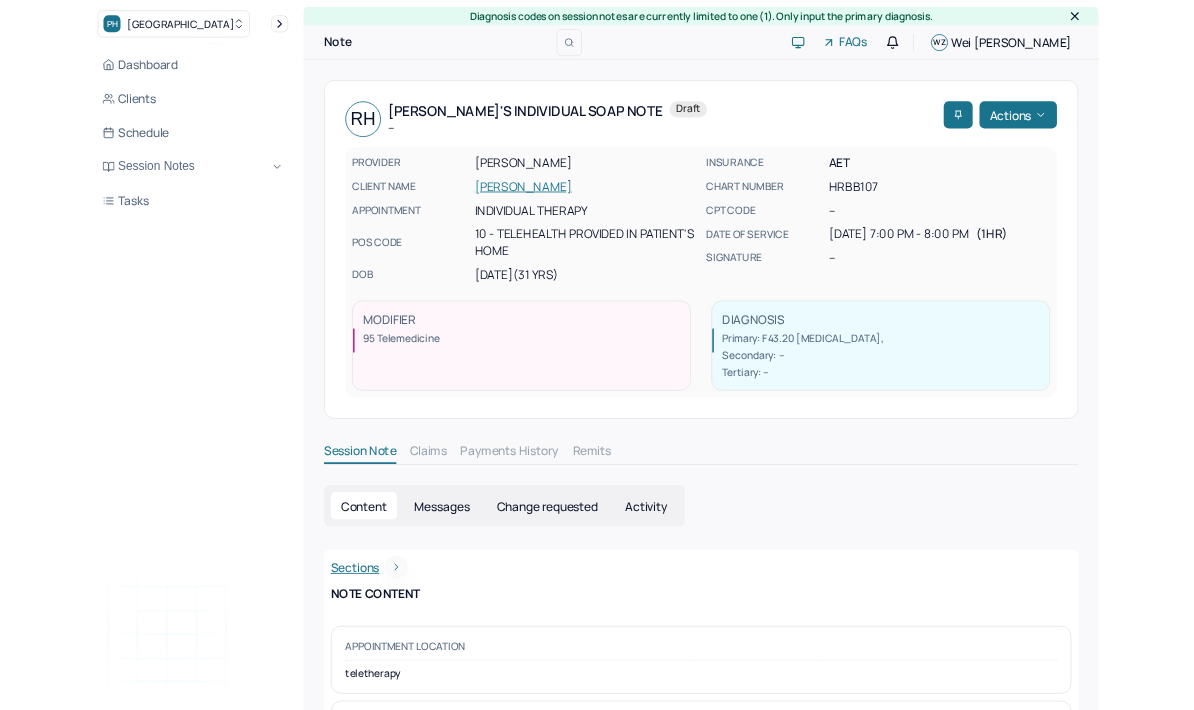 scroll, scrollTop: 124, scrollLeft: 0, axis: vertical 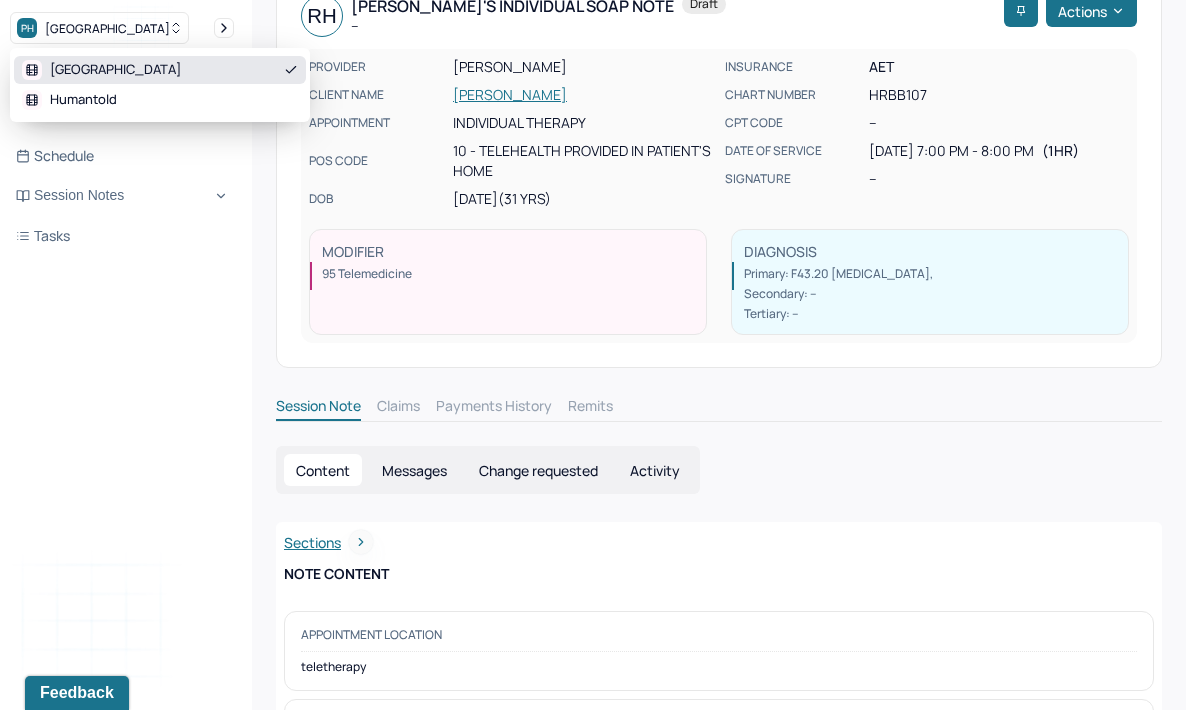click at bounding box center [32, 70] 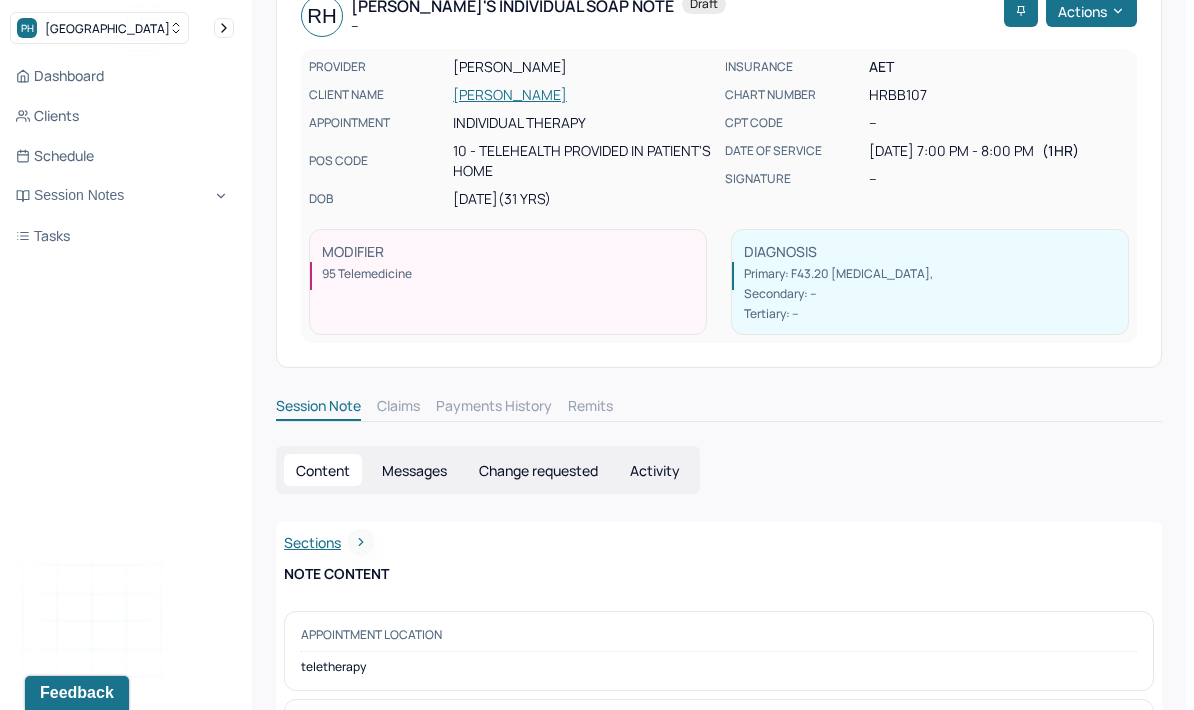 click on "PH Park Hill" at bounding box center [99, 28] 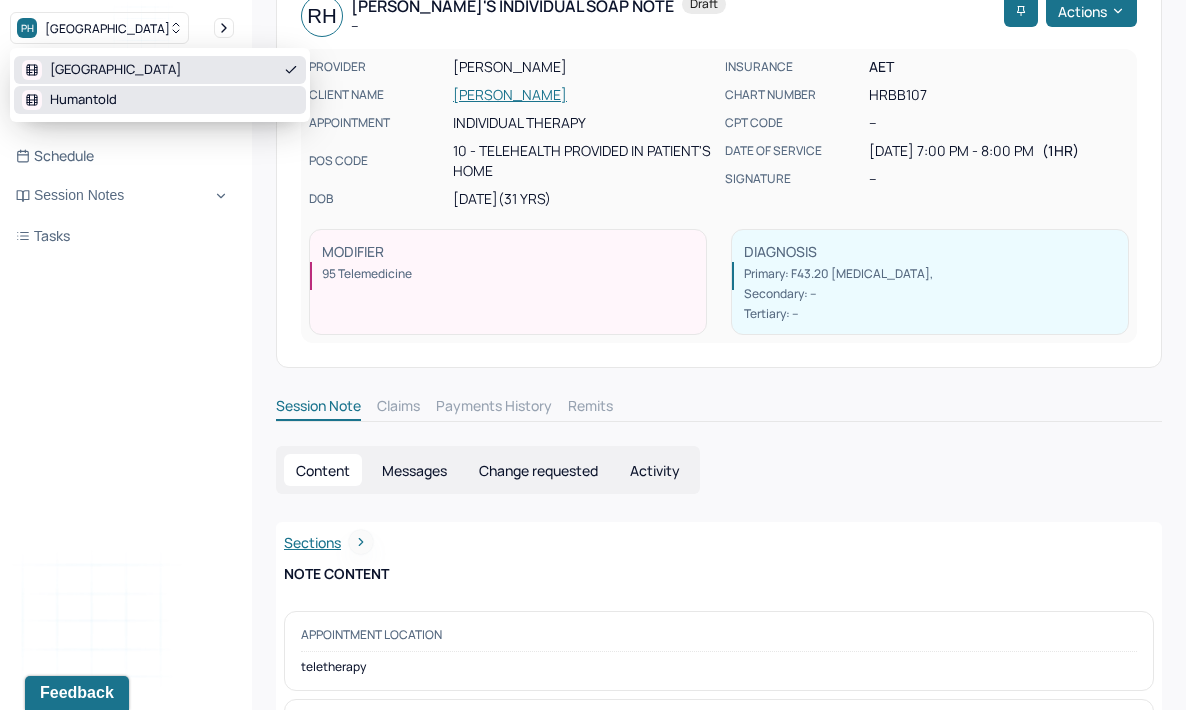 click on "Humantold" at bounding box center [69, 100] 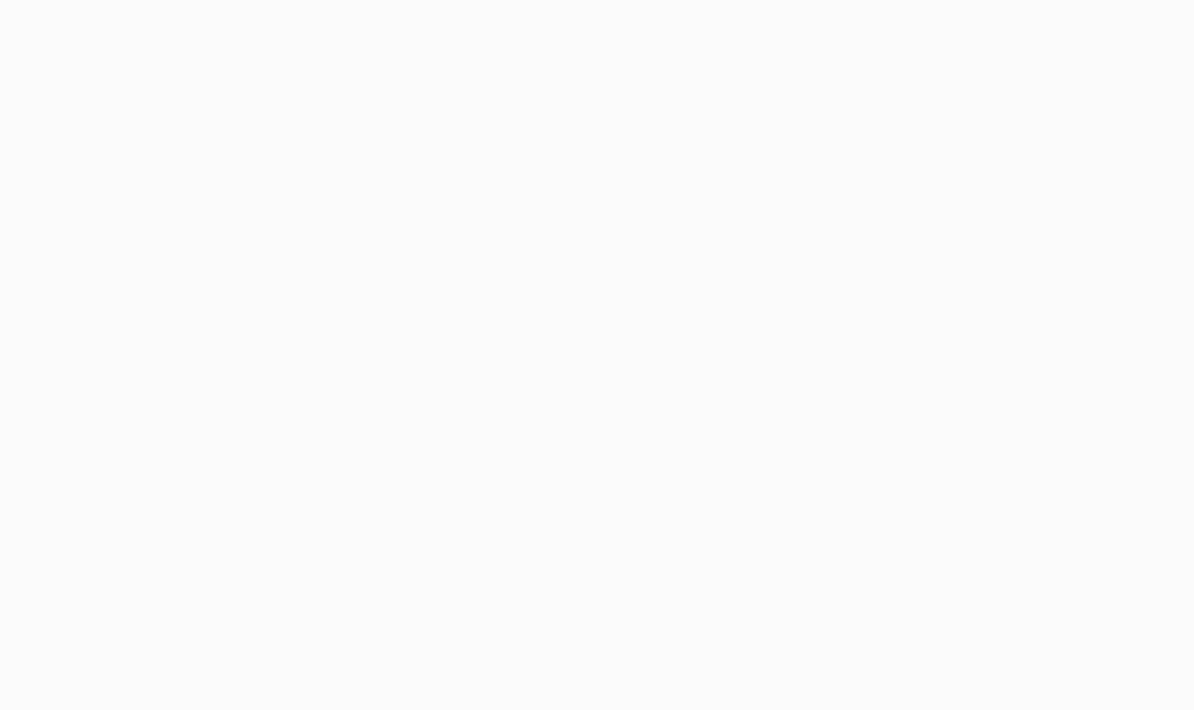 scroll, scrollTop: 0, scrollLeft: 0, axis: both 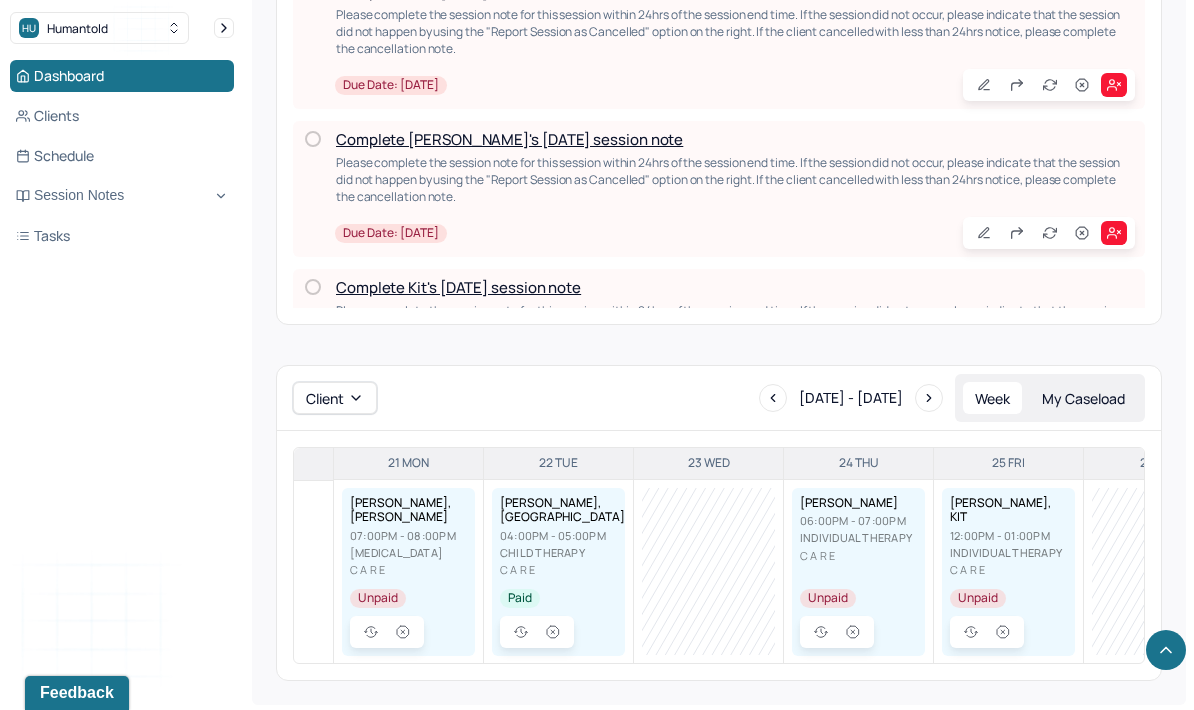 click 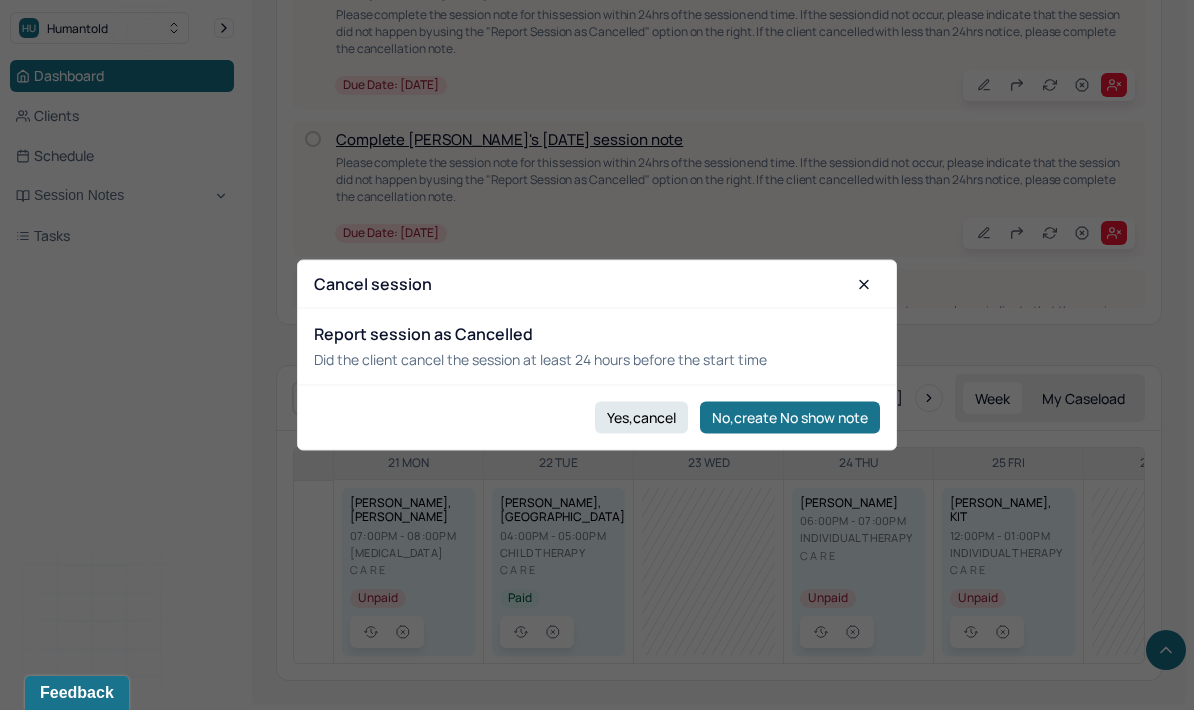 click on "Yes,cancel" at bounding box center (641, 417) 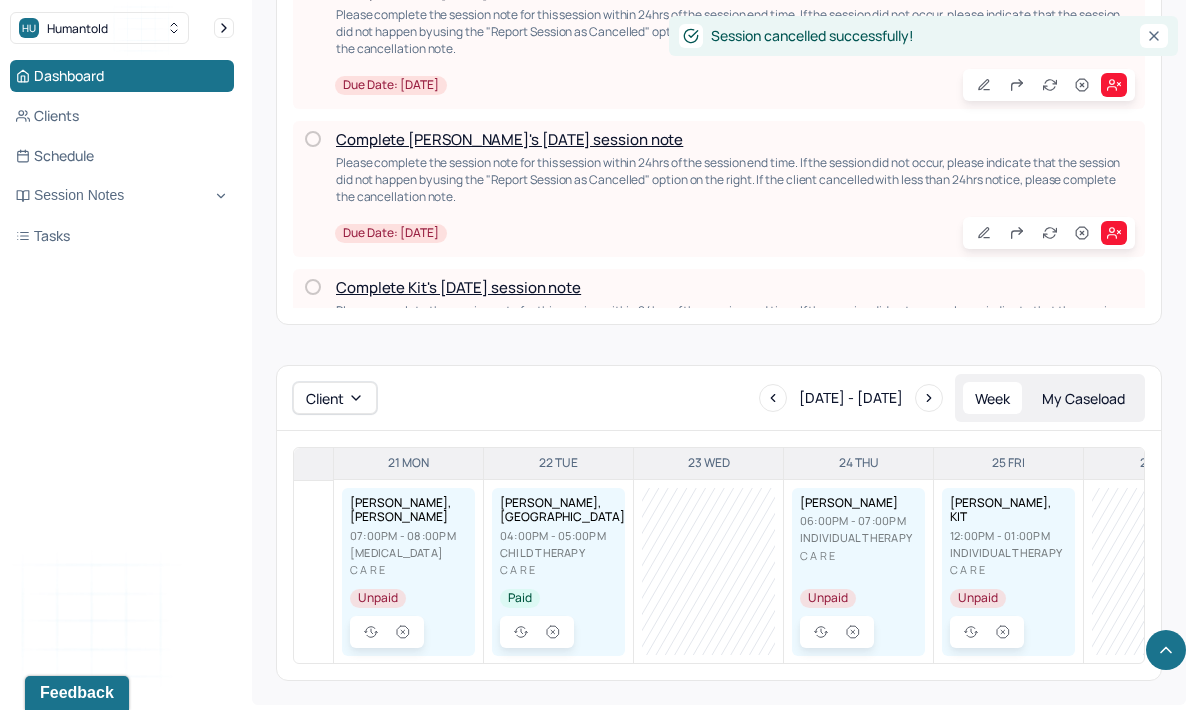 scroll, scrollTop: 0, scrollLeft: 0, axis: both 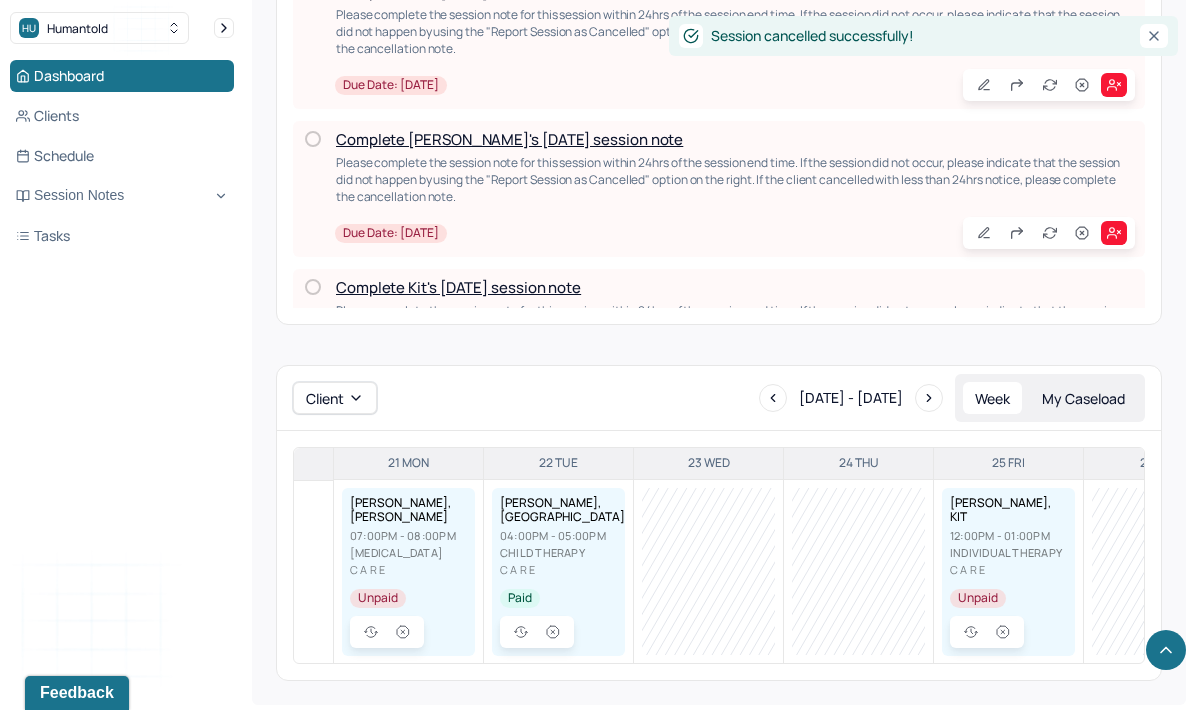 click on "[PERSON_NAME], KIT 12:00PM - 01:00PM Individual therapy C A R E Unpaid" at bounding box center (1008, 572) 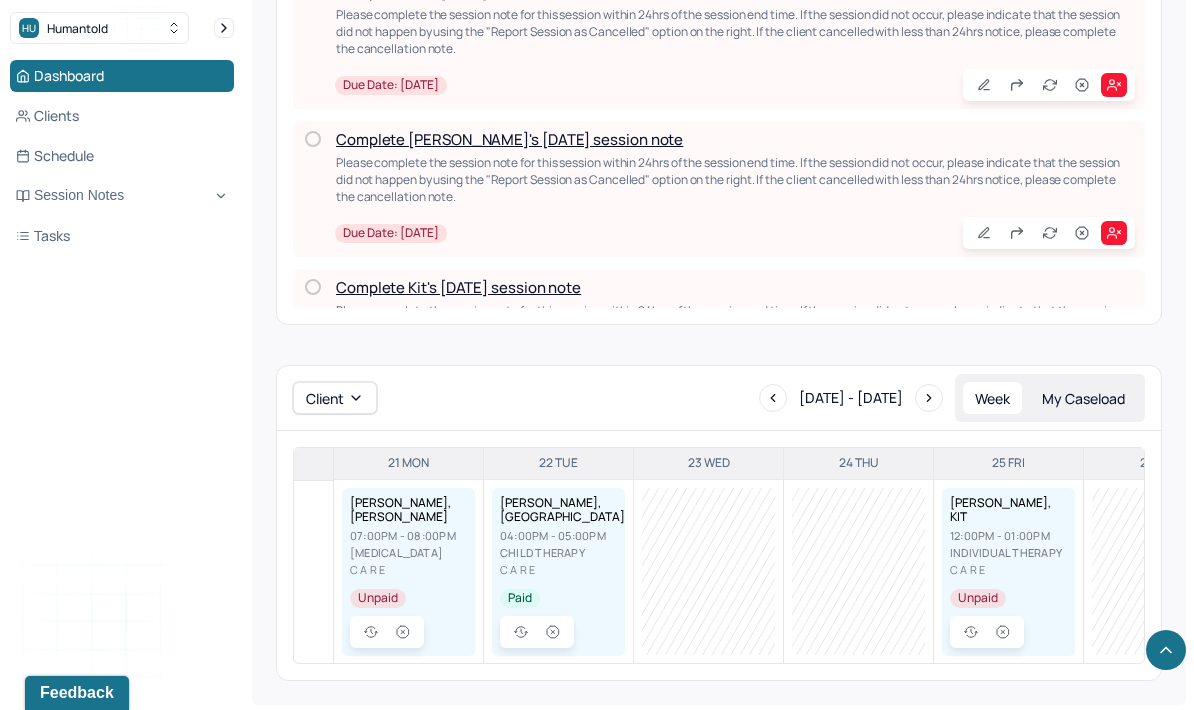 click on "[PERSON_NAME], KIT" at bounding box center (1008, 510) 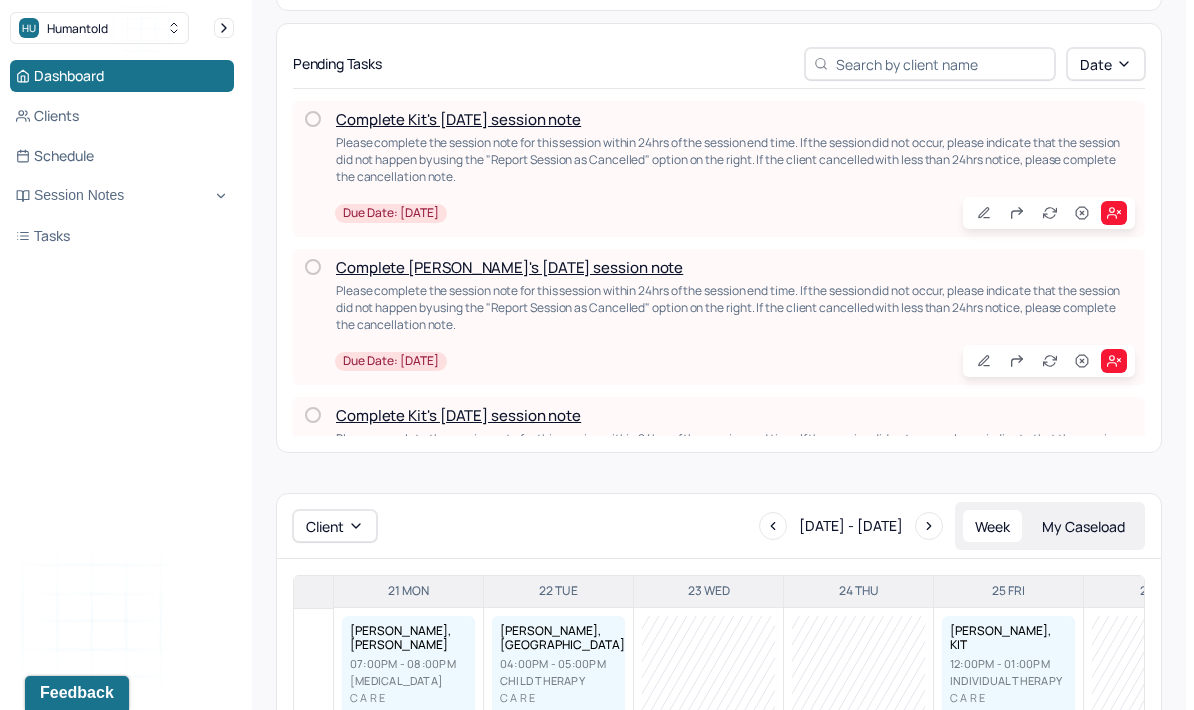 scroll, scrollTop: 581, scrollLeft: 0, axis: vertical 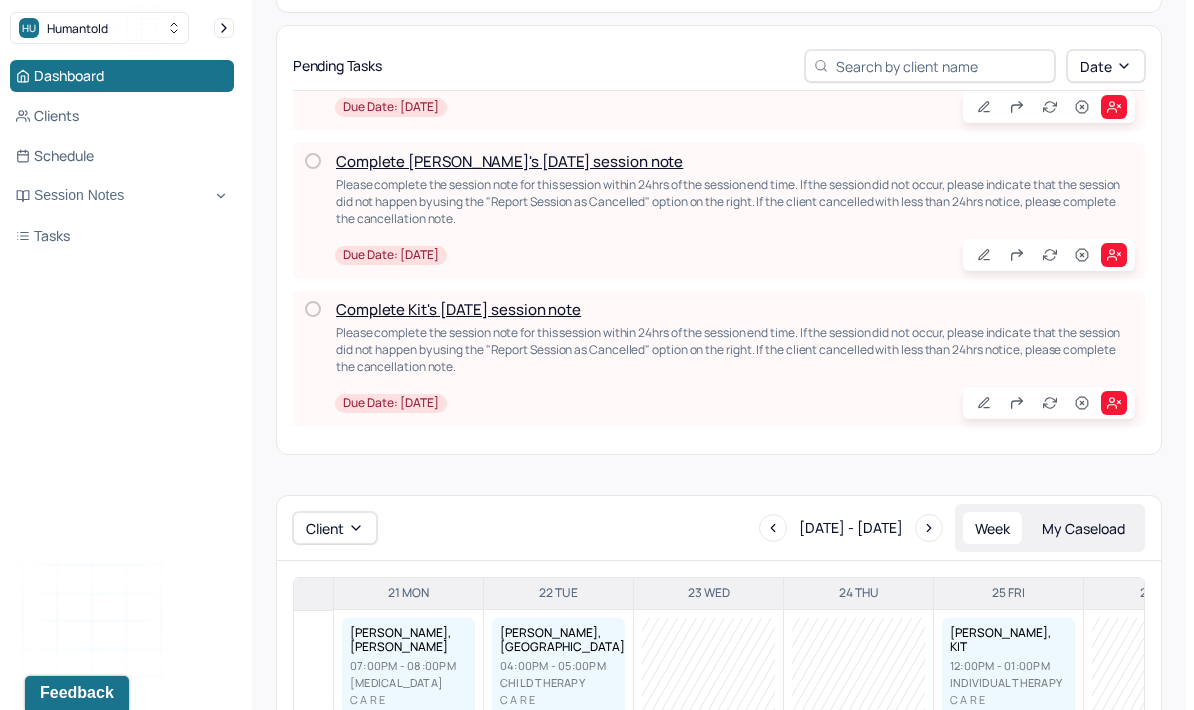 click on "Complete Kit's [DATE] session note" at bounding box center [458, 309] 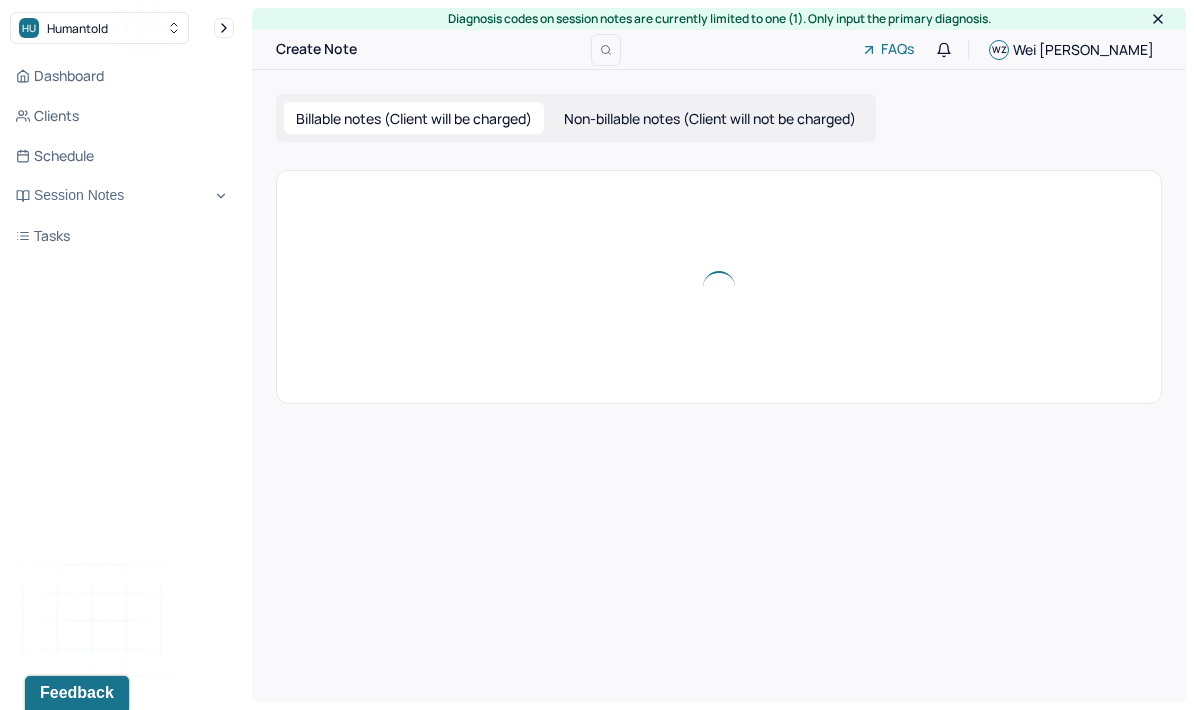 scroll, scrollTop: 0, scrollLeft: 0, axis: both 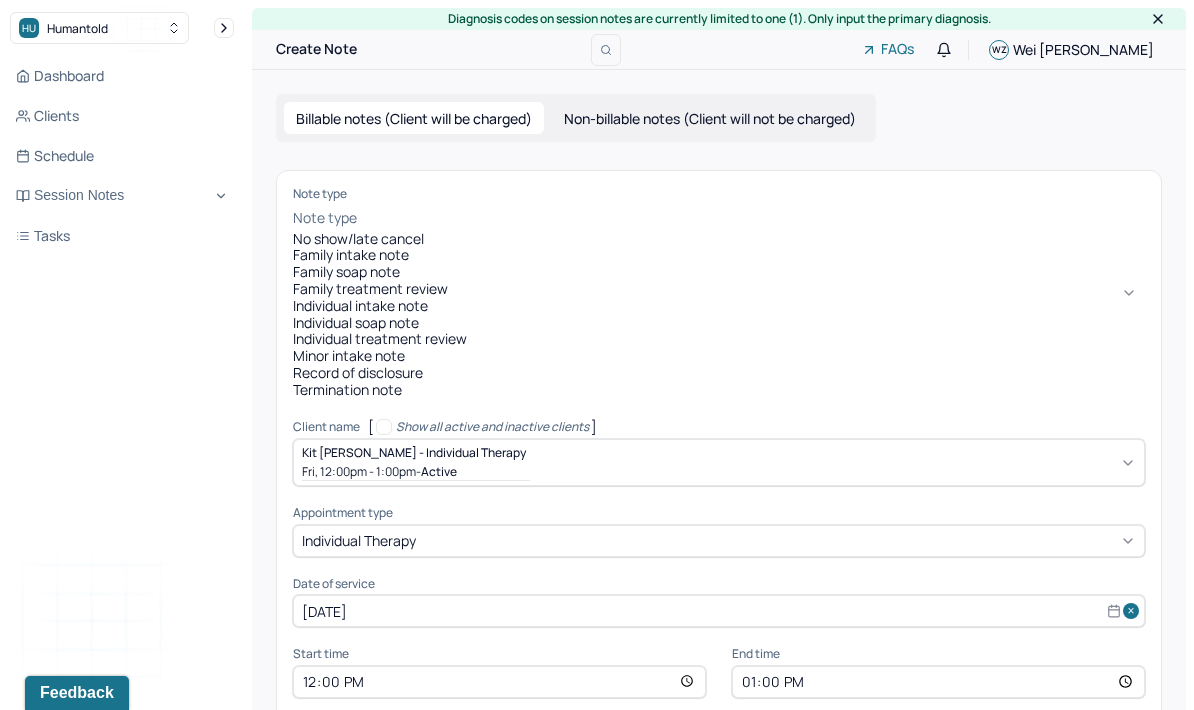 click on "Individual soap note" at bounding box center [719, 323] 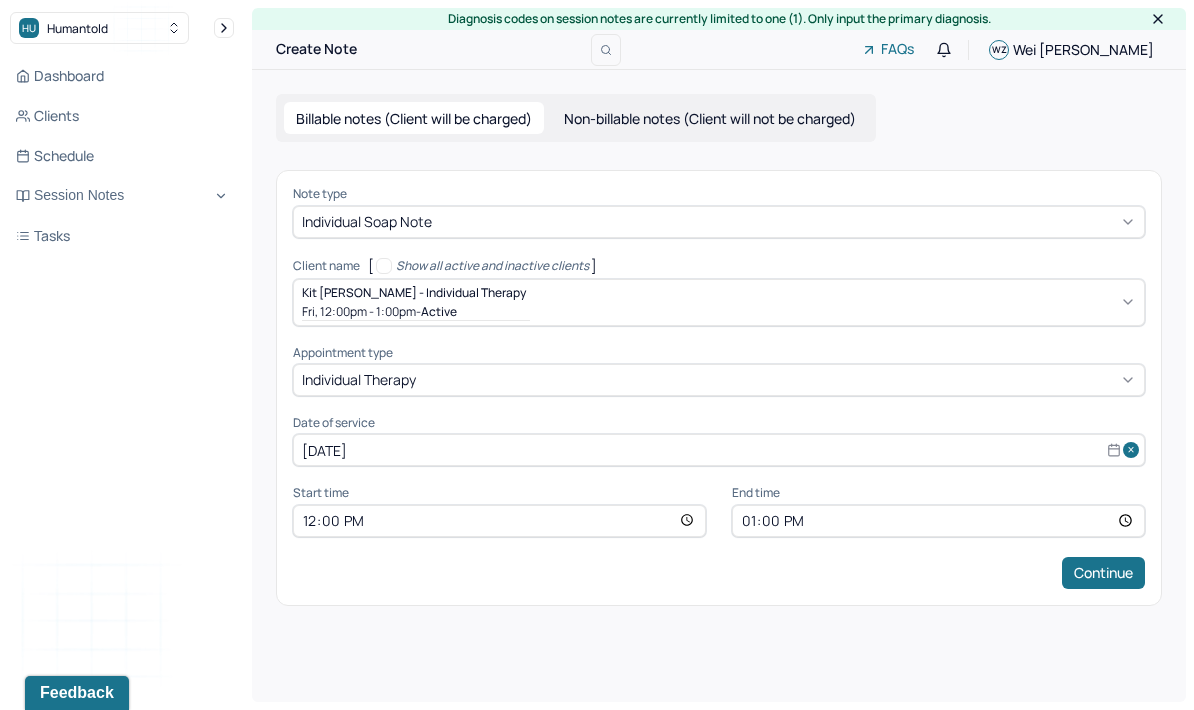 click on "Continue" at bounding box center (1103, 573) 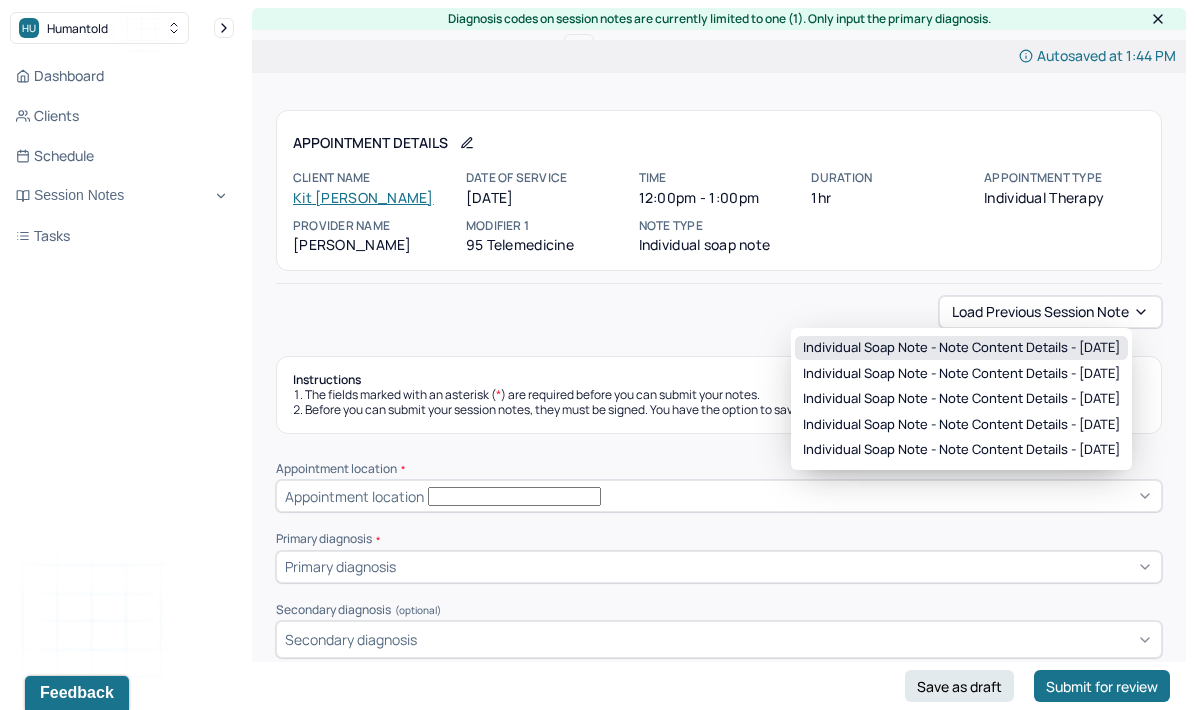 click on "Individual soap note   - Note content Details -   [DATE]" at bounding box center [961, 348] 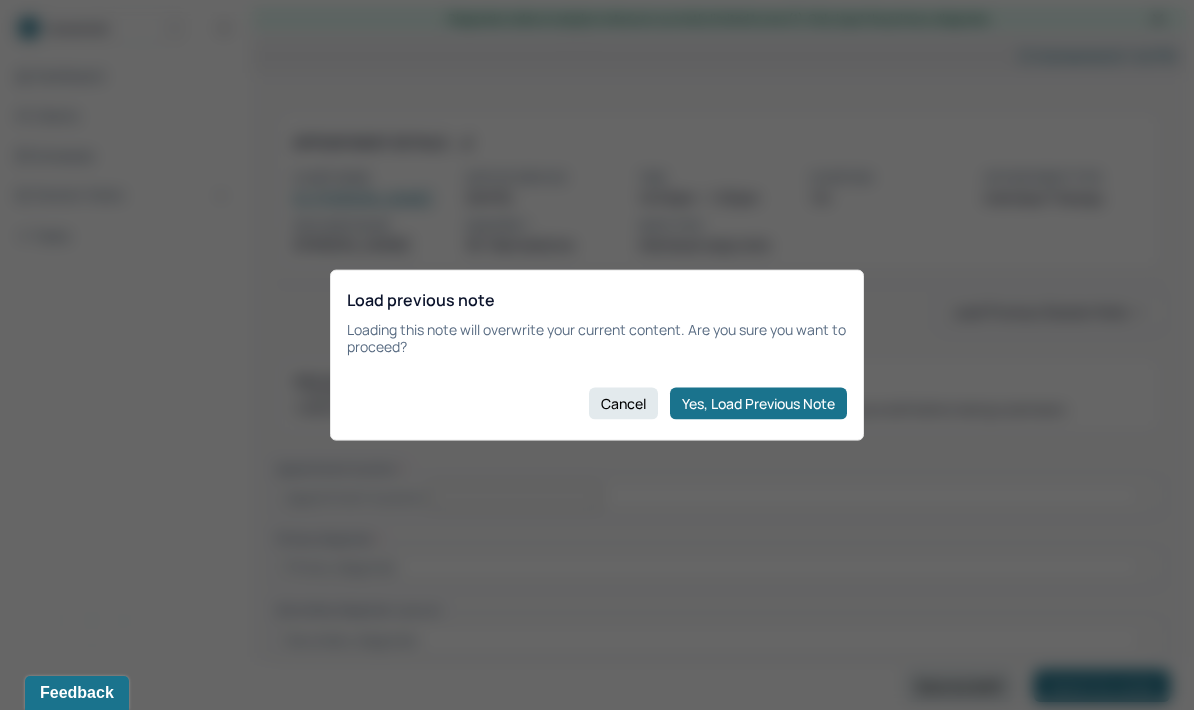 click on "Yes, Load Previous Note" at bounding box center [758, 403] 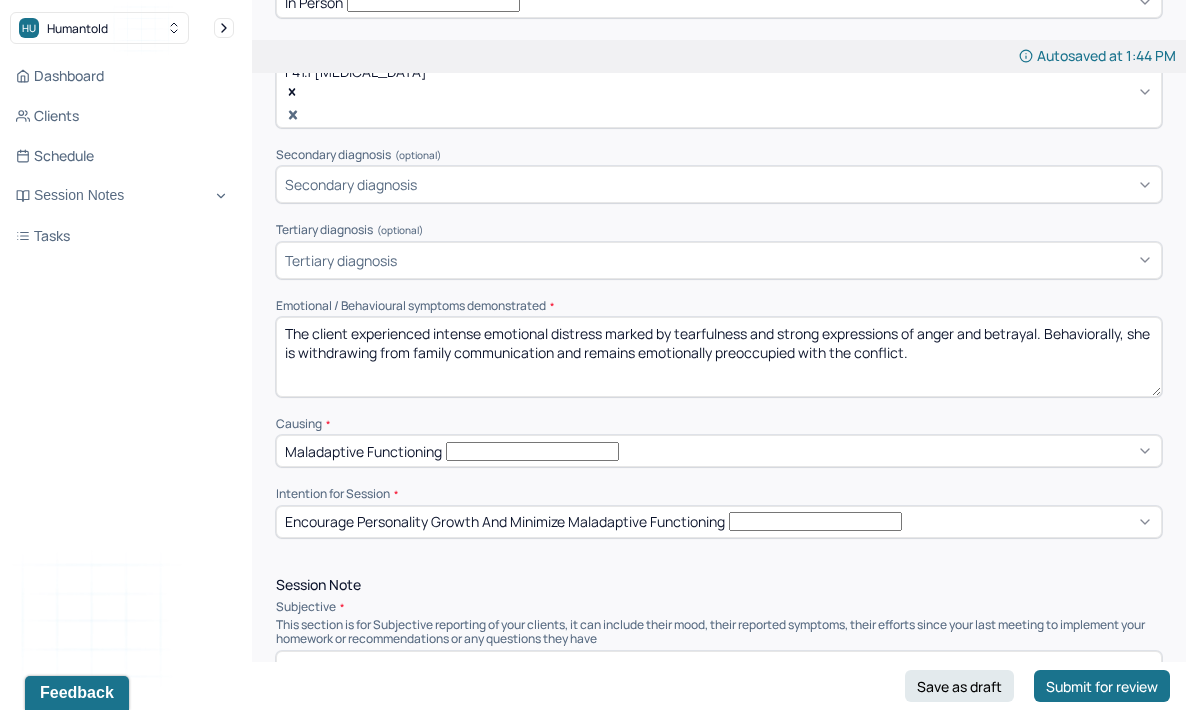 scroll, scrollTop: 473, scrollLeft: 0, axis: vertical 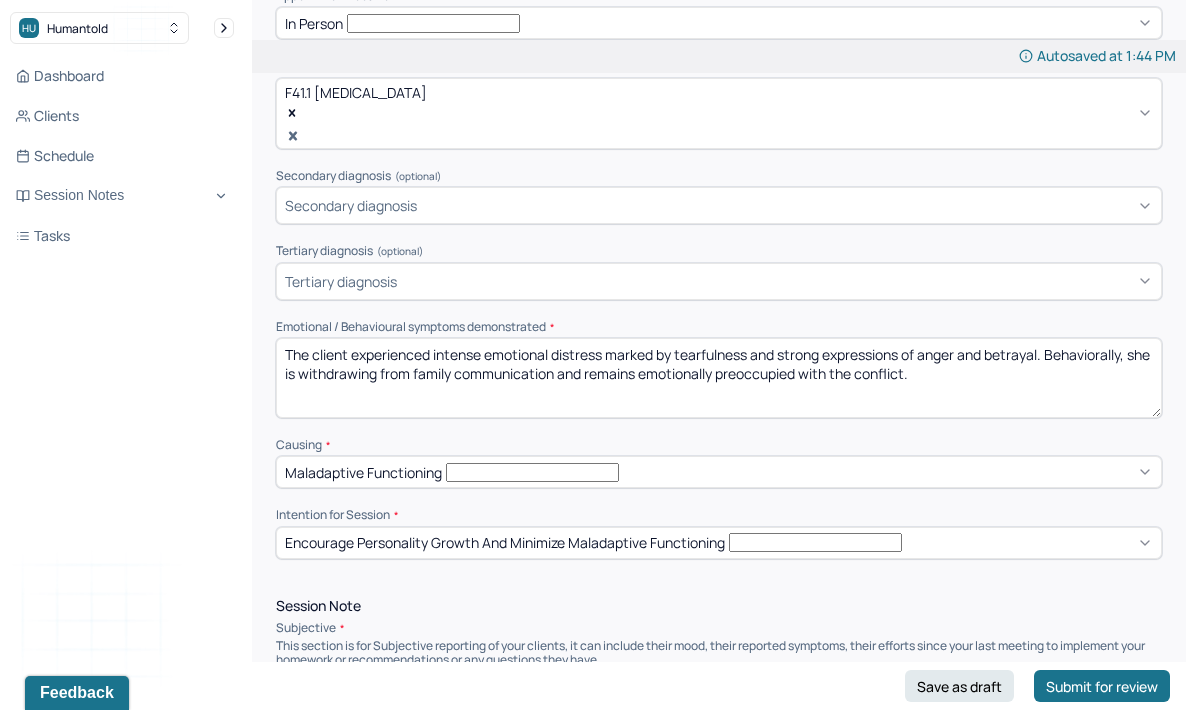 click on "The client experienced intense emotional distress marked by tearfulness and strong expressions of anger and betrayal. Behaviorally, she is withdrawing from family communication and remains emotionally preoccupied with the conflict." at bounding box center [719, 378] 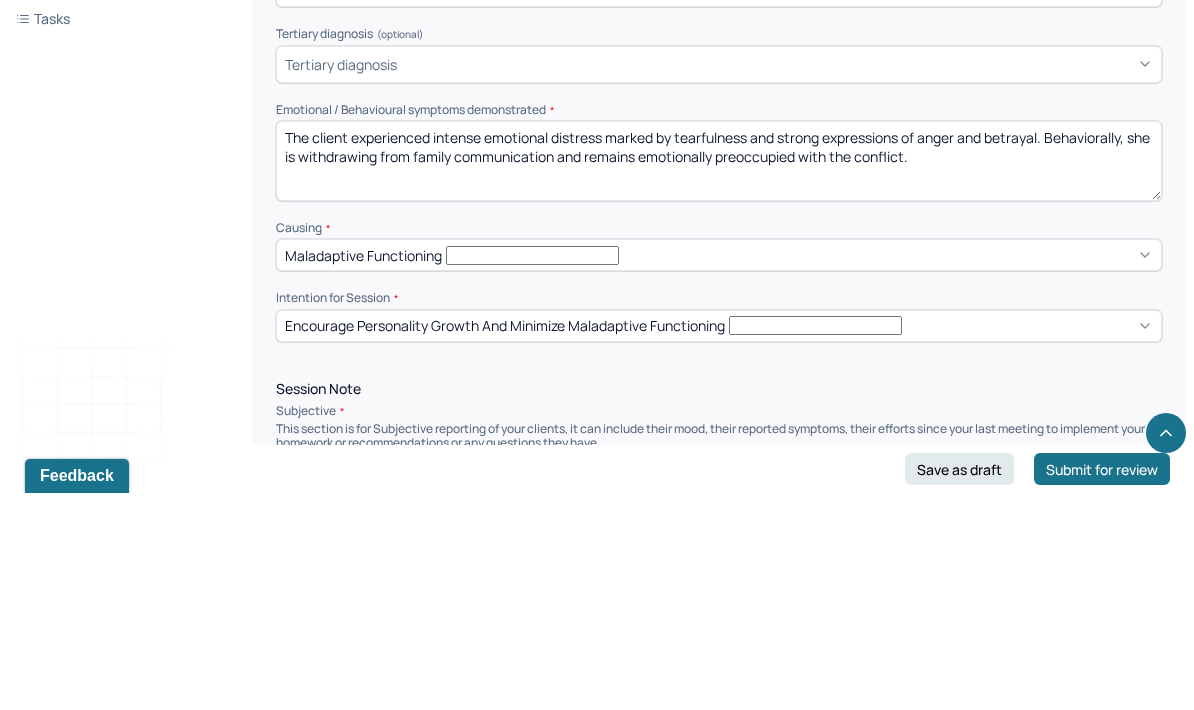 click on "The client experienced intense emotional distress marked by tearfulness and strong expressions of anger and betrayal. Behaviorally, she is withdrawing from family communication and remains emotionally preoccupied with the conflict." at bounding box center [719, 378] 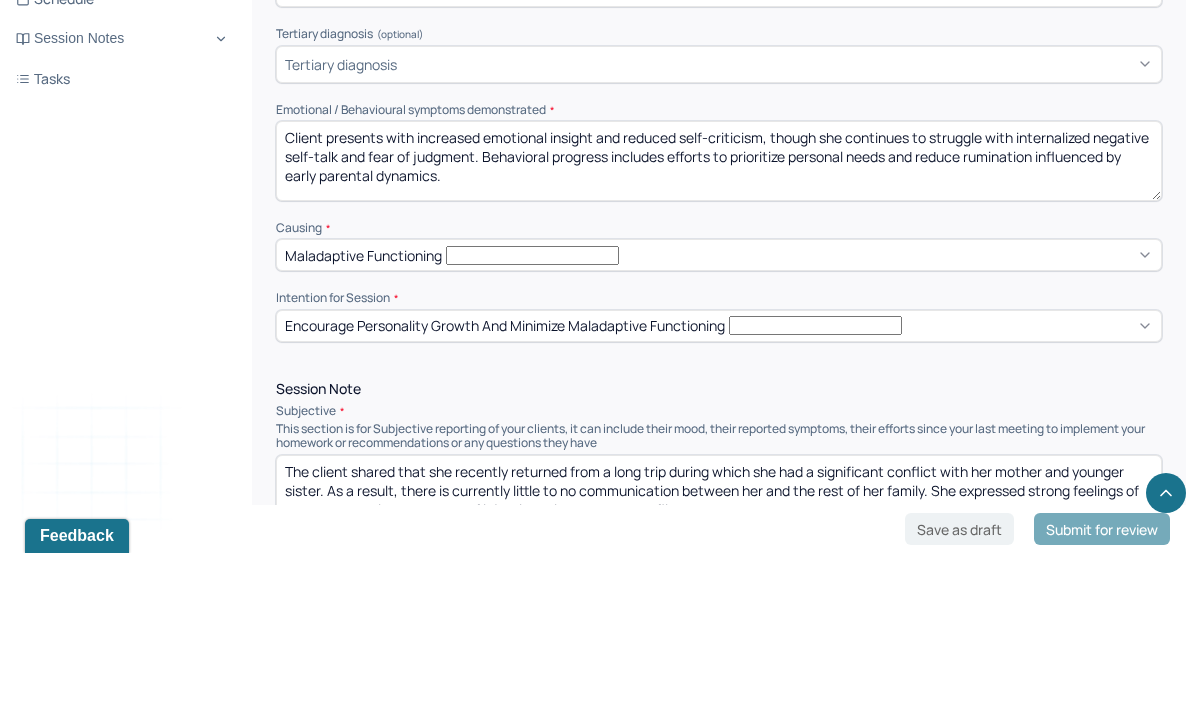 scroll, scrollTop: 540, scrollLeft: 0, axis: vertical 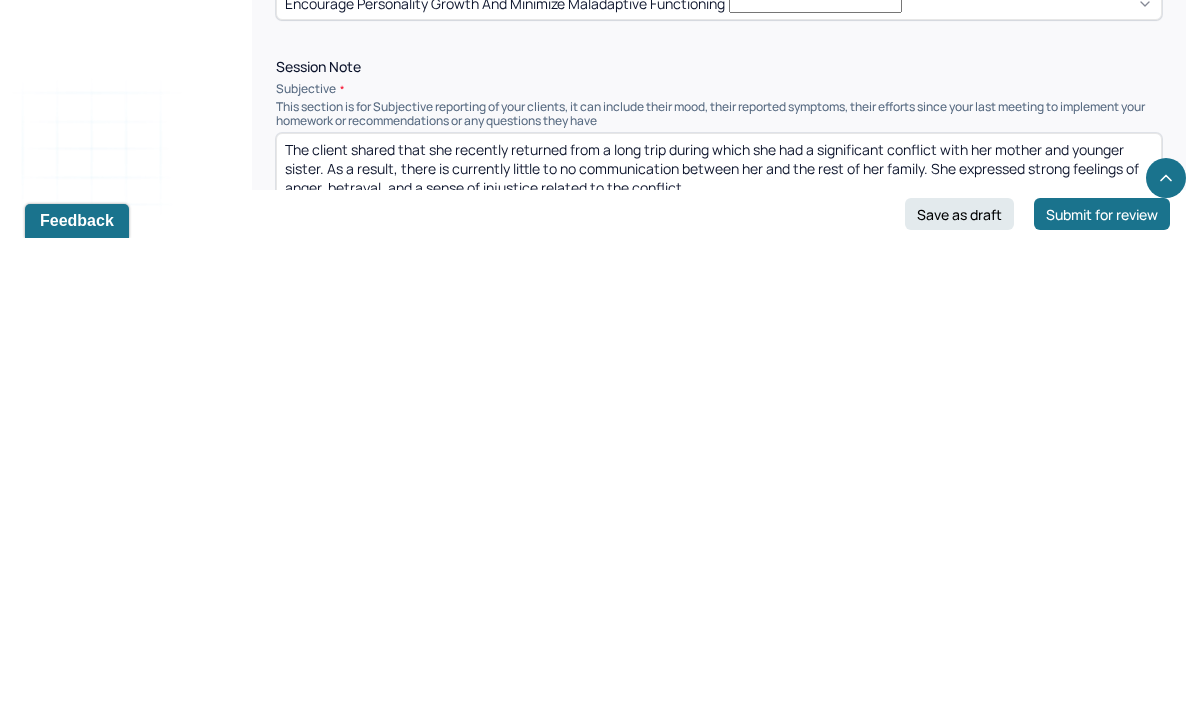type on "Client presents with increased emotional insight and reduced self-criticism, though she continues to struggle with internalized negative self-talk and fear of judgment. Behavioral progress includes efforts to prioritize personal needs and reduce rumination influenced by early parental dynamics." 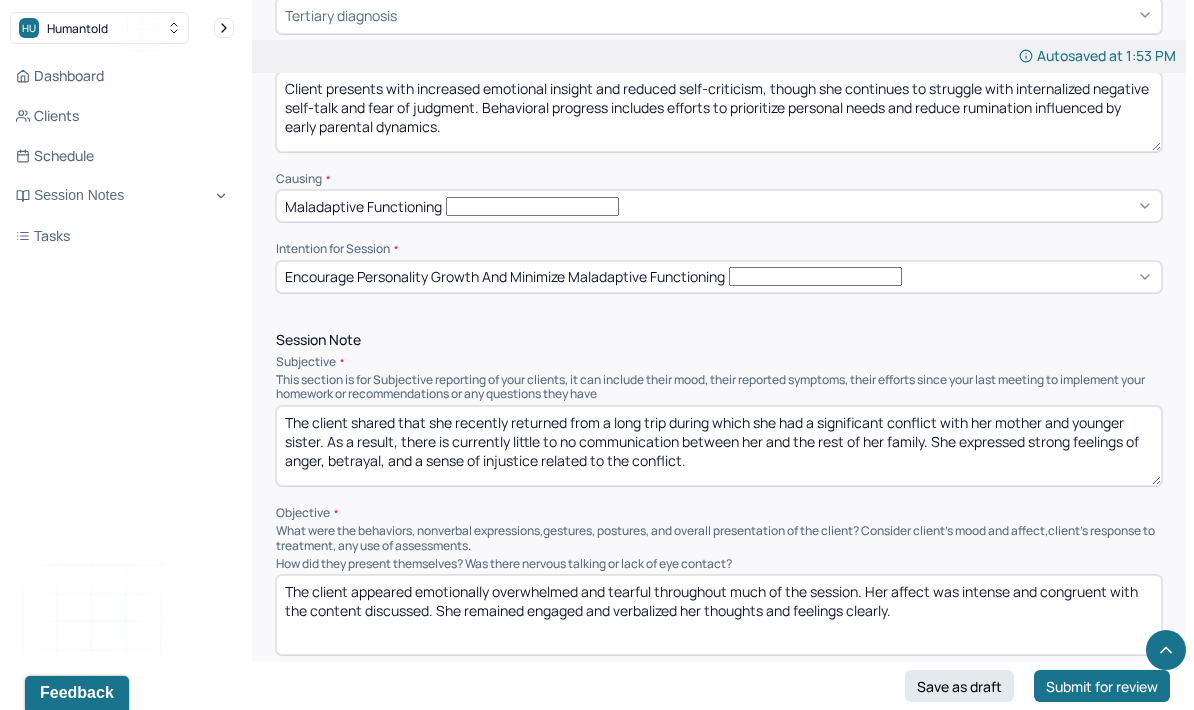 click on "The client shared that she recently returned from a long trip during which she had a significant conflict with her mother and younger sister. As a result, there is currently little to no communication between her and the rest of her family. She expressed strong feelings of anger, betrayal, and a sense of injustice related to the conflict." at bounding box center [719, 446] 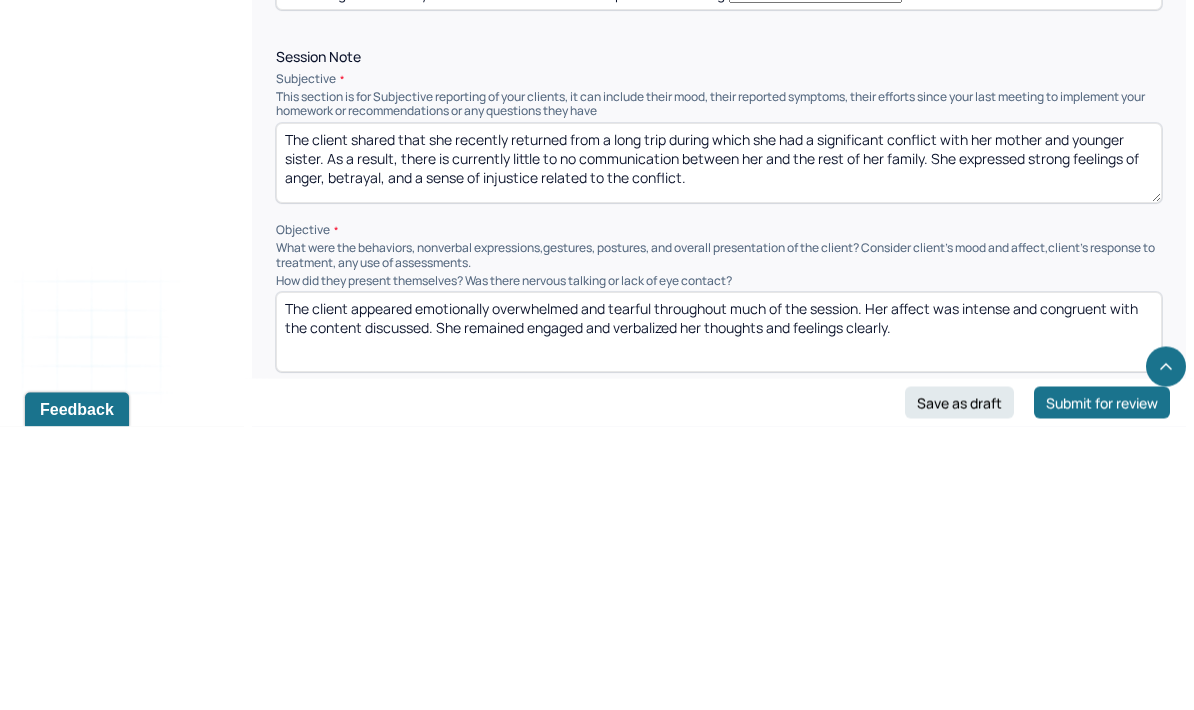 click on "The client shared that she recently returned from a long trip during which she had a significant conflict with her mother and younger sister. As a result, there is currently little to no communication between her and the rest of her family. She expressed strong feelings of anger, betrayal, and a sense of injustice related to the conflict." at bounding box center [719, 447] 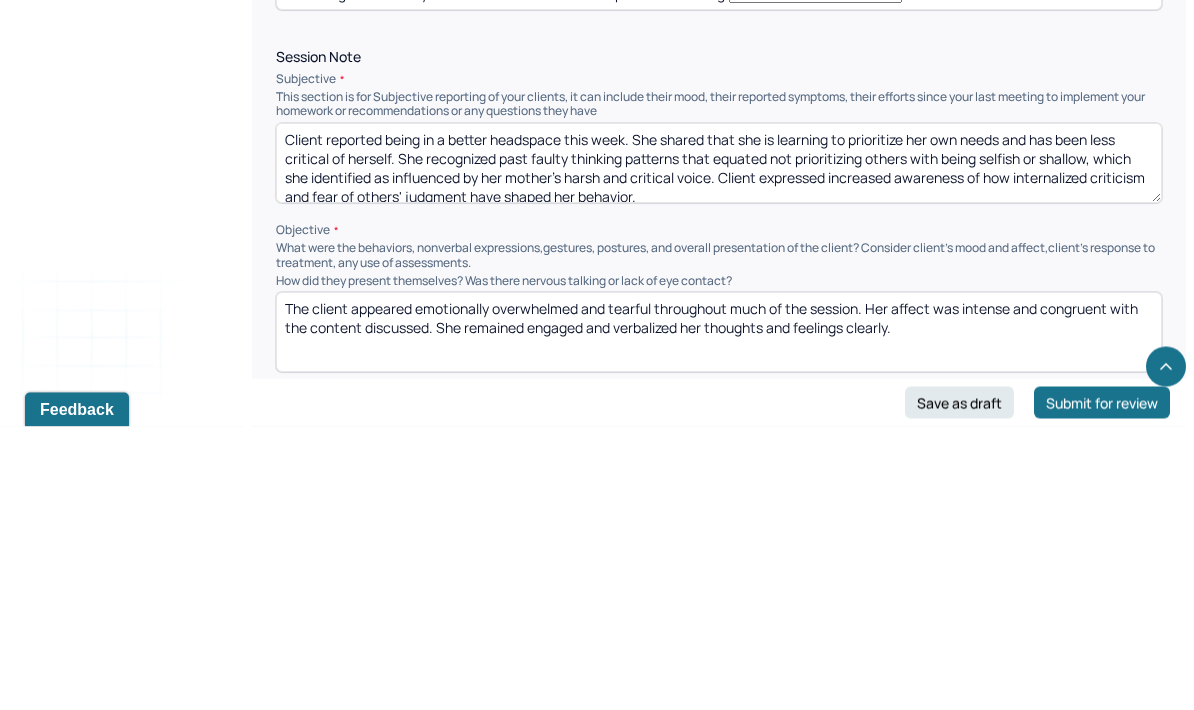 scroll, scrollTop: 8, scrollLeft: 0, axis: vertical 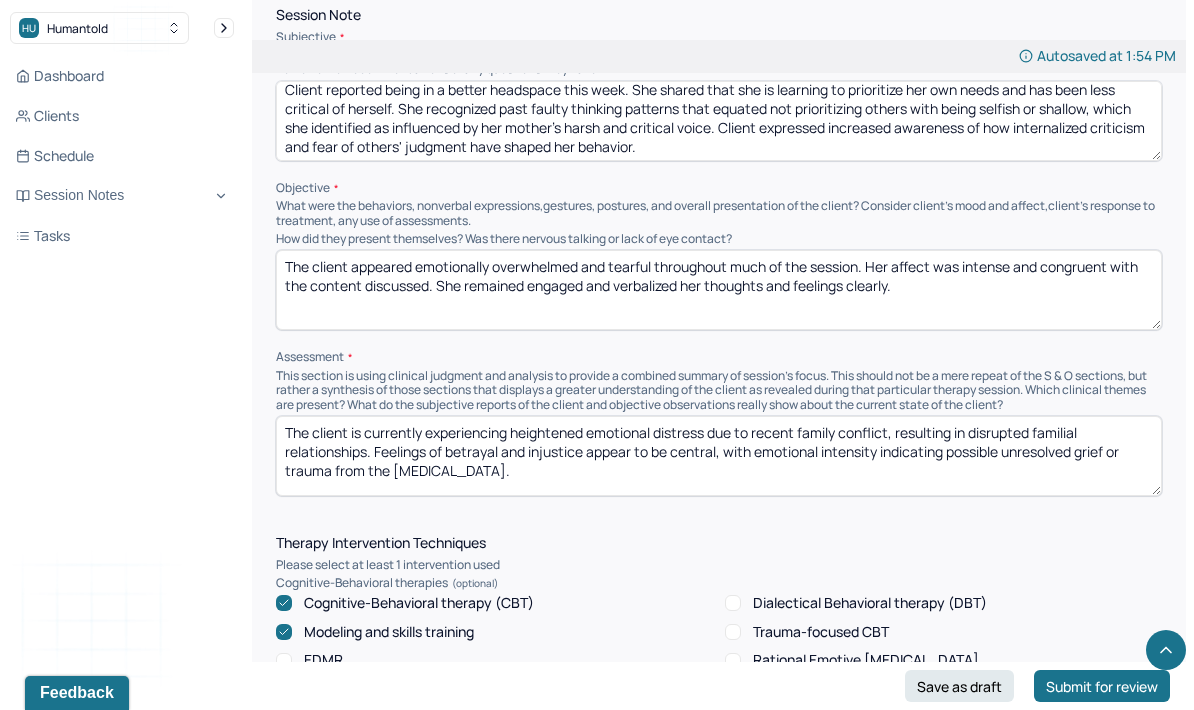 type on "Client reported being in a better headspace this week. She shared that she is learning to prioritize her own needs and has been less critical of herself. She recognized past faulty thinking patterns that equated not prioritizing others with being selfish or shallow, which she identified as influenced by her mother's harsh and critical voice. Client expressed increased awareness of how internalized criticism and fear of others' judgment have shaped her behavior." 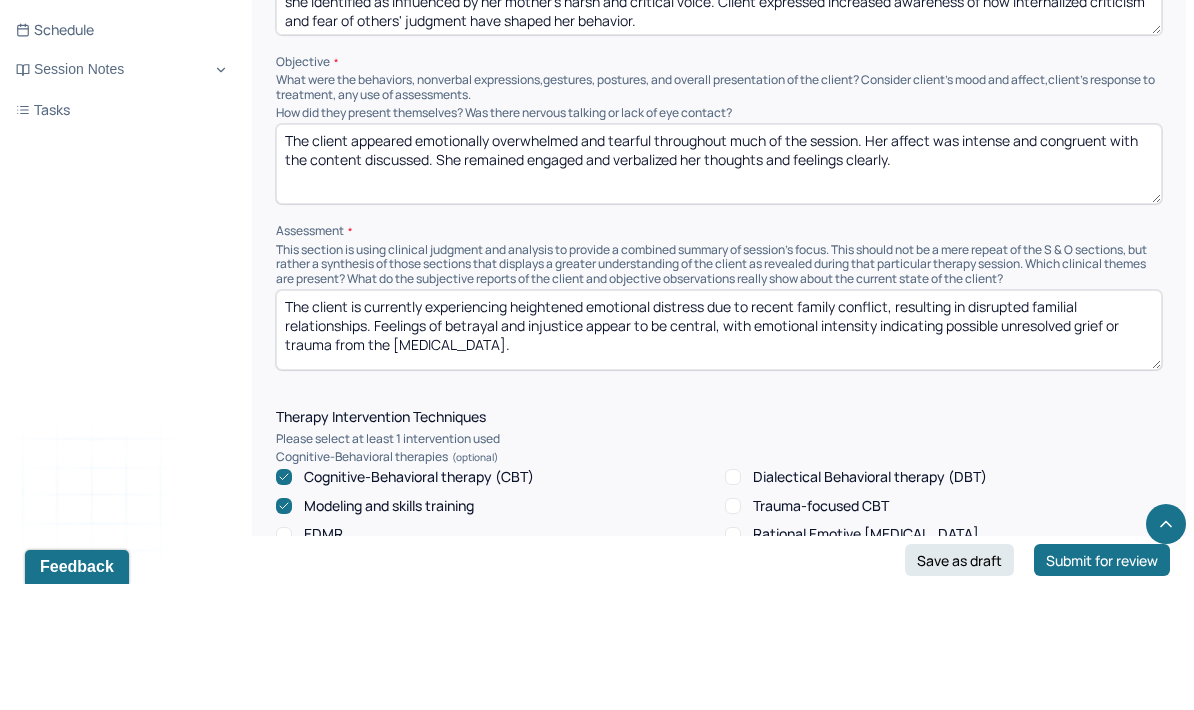 click on "The client appeared emotionally overwhelmed and tearful throughout much of the session. Her affect was intense and congruent with the content discussed. She remained engaged and verbalized her thoughts and feelings clearly." at bounding box center [719, 290] 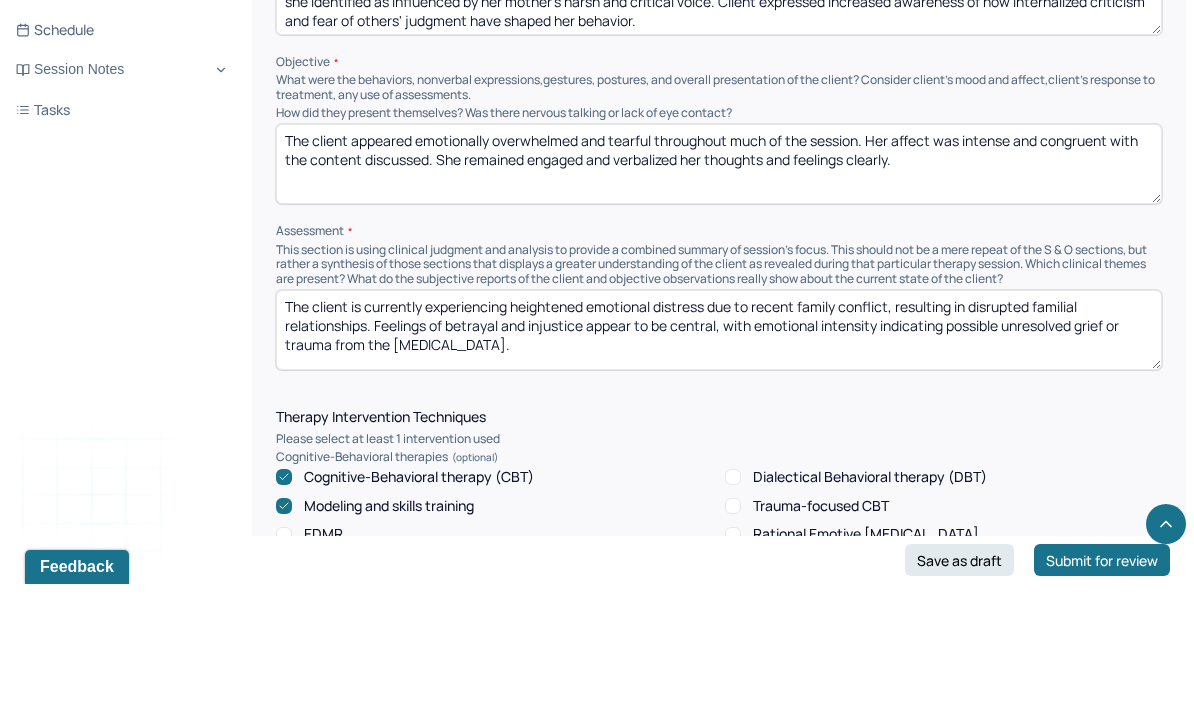 paste on "Client appeared more relaxed and open in session. She engaged in thoughtful reflection and demonstrated insight into her cognitive patterns. Some emotional difficulty was still present when discussing ongoing challenges in shifting her mindset." 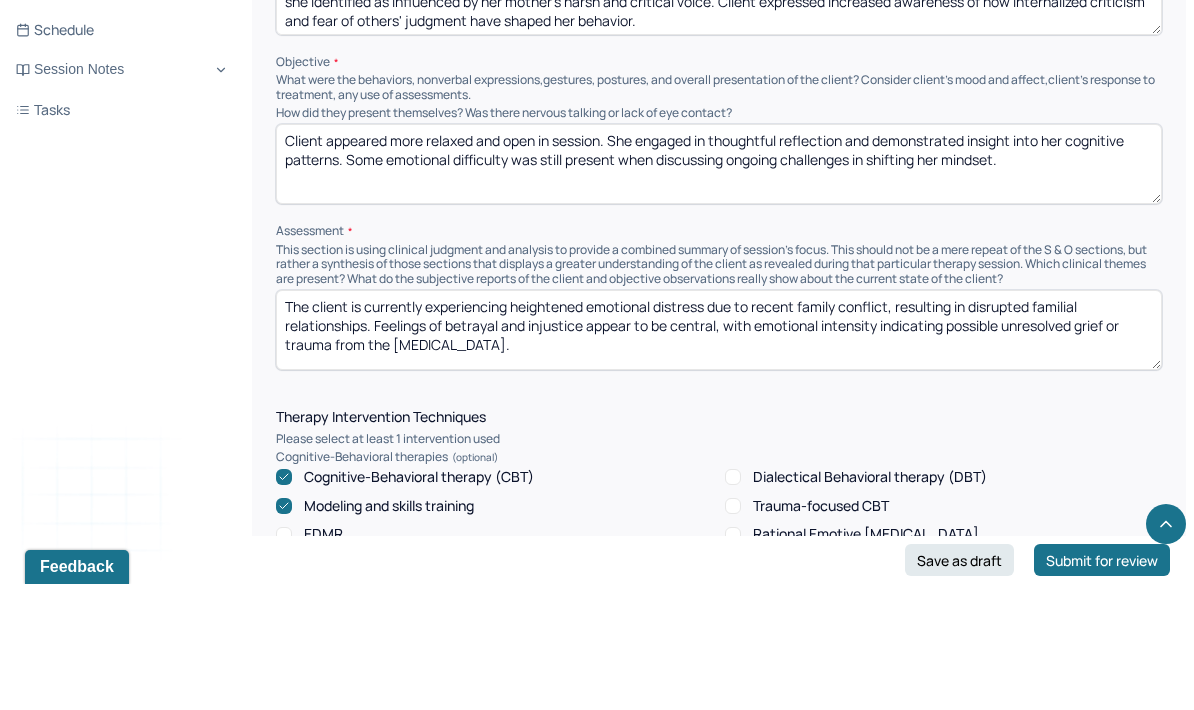 click on "Client appeared more relaxed and open in session. She engaged in thoughtful reflection and demonstrated insight into her cognitive patterns. Some emotional difficulty was still present when discussing ongoing challenges in shifting her mindset." at bounding box center (719, 290) 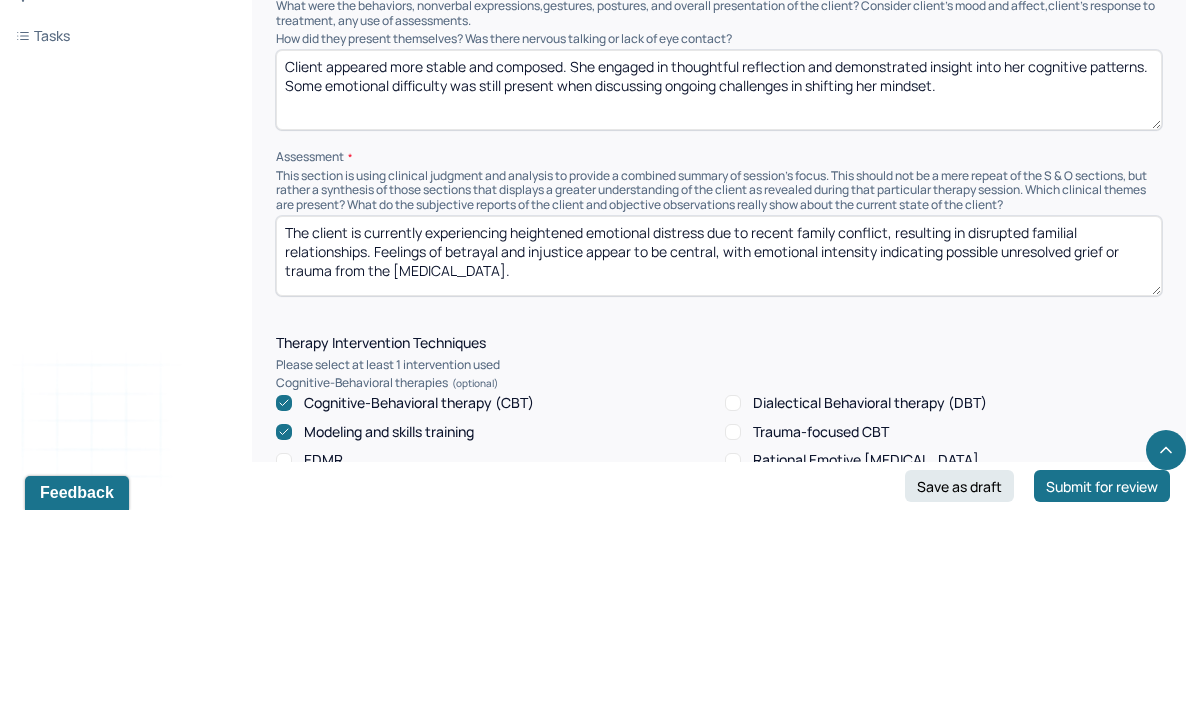 type on "Client appeared more stable and composed. She engaged in thoughtful reflection and demonstrated insight into her cognitive patterns. Some emotional difficulty was still present when discussing ongoing challenges in shifting her mindset." 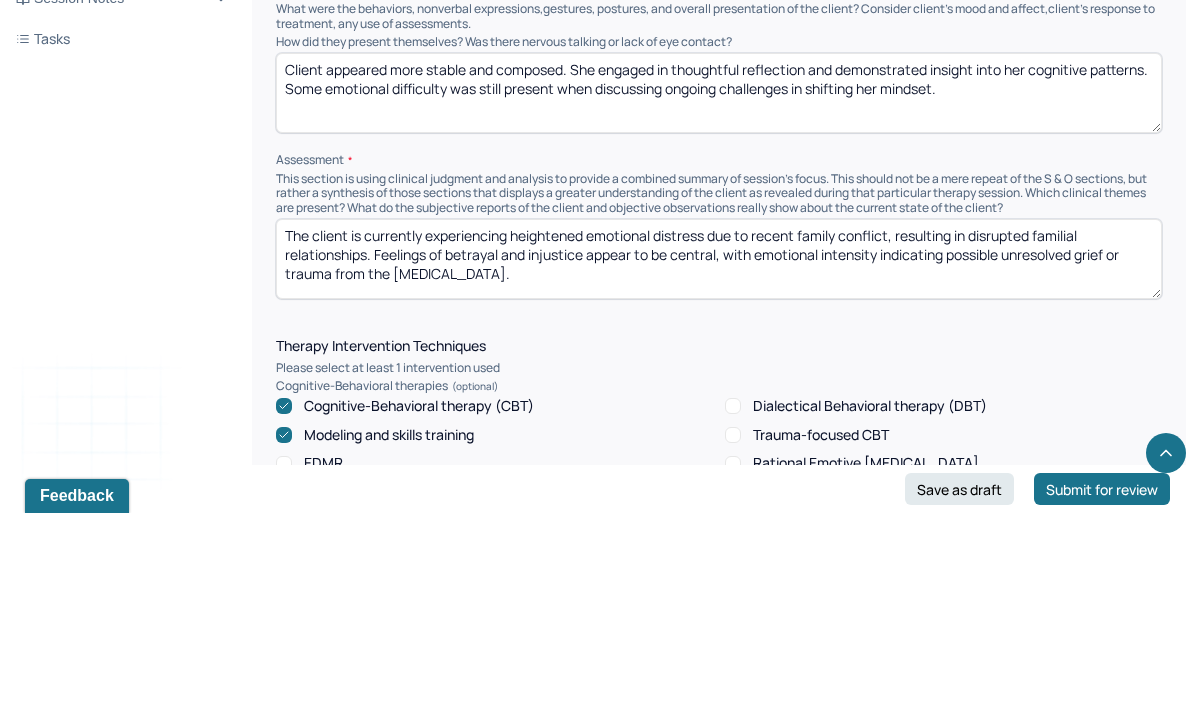 scroll, scrollTop: 1261, scrollLeft: 0, axis: vertical 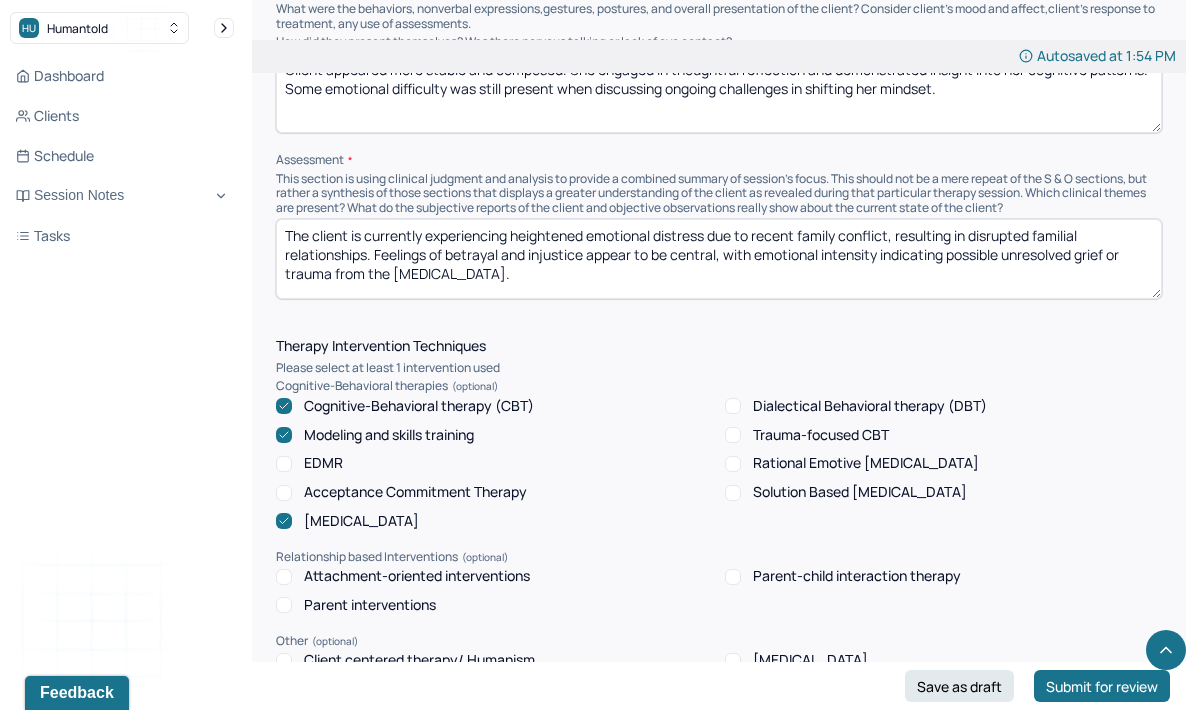 click on "The client is currently experiencing heightened emotional distress due to recent family conflict, resulting in disrupted familial relationships. Feelings of betrayal and injustice appear to be central, with emotional intensity indicating possible unresolved grief or trauma from the [MEDICAL_DATA]." at bounding box center (719, 259) 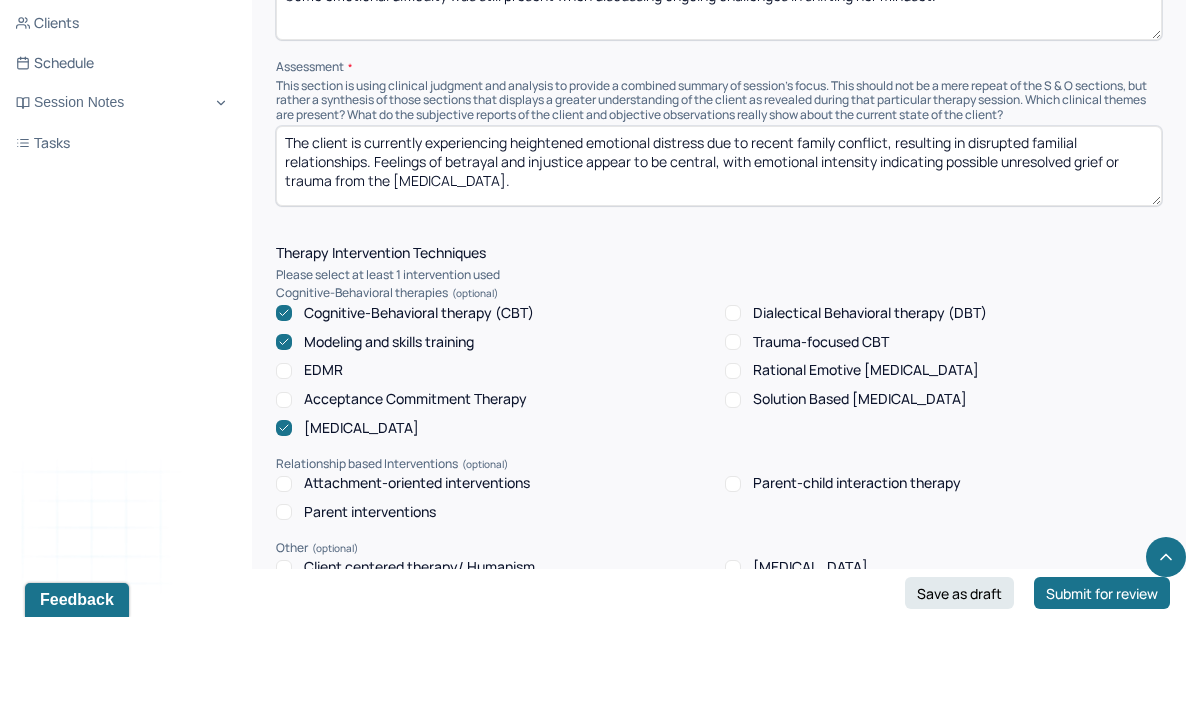 click on "The client is currently experiencing heightened emotional distress due to recent family conflict, resulting in disrupted familial relationships. Feelings of betrayal and injustice appear to be central, with emotional intensity indicating possible unresolved grief or trauma from the [MEDICAL_DATA]." at bounding box center [719, 259] 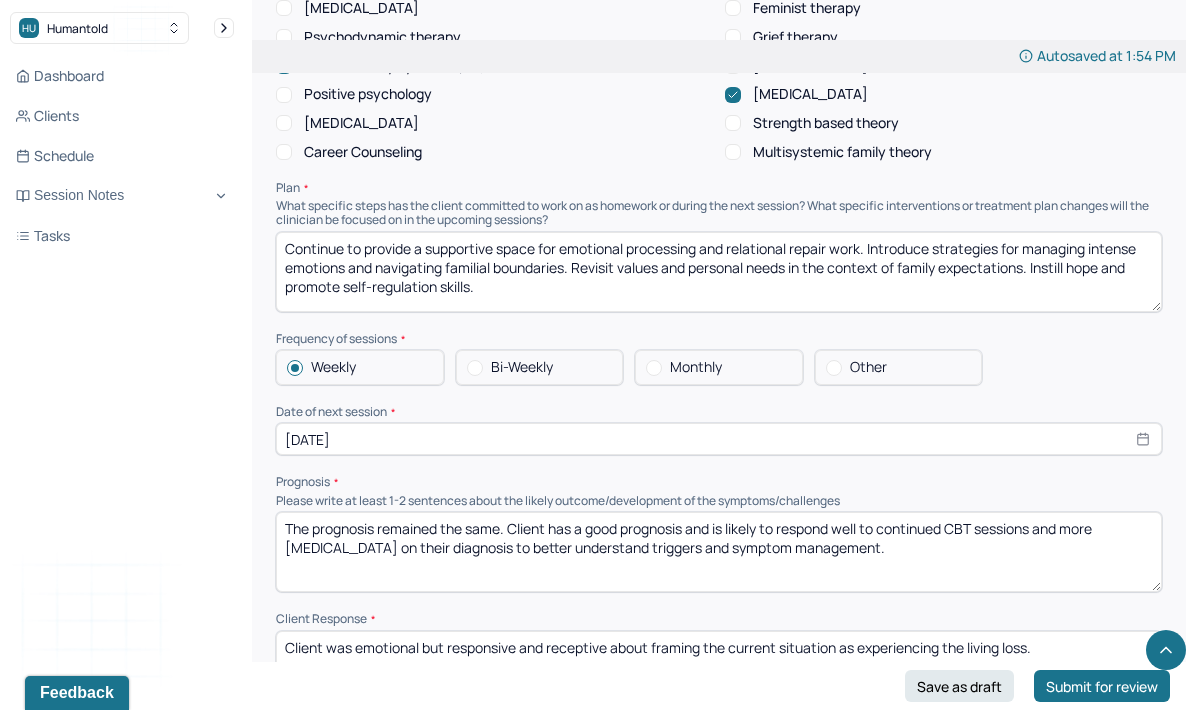 scroll, scrollTop: 1940, scrollLeft: 0, axis: vertical 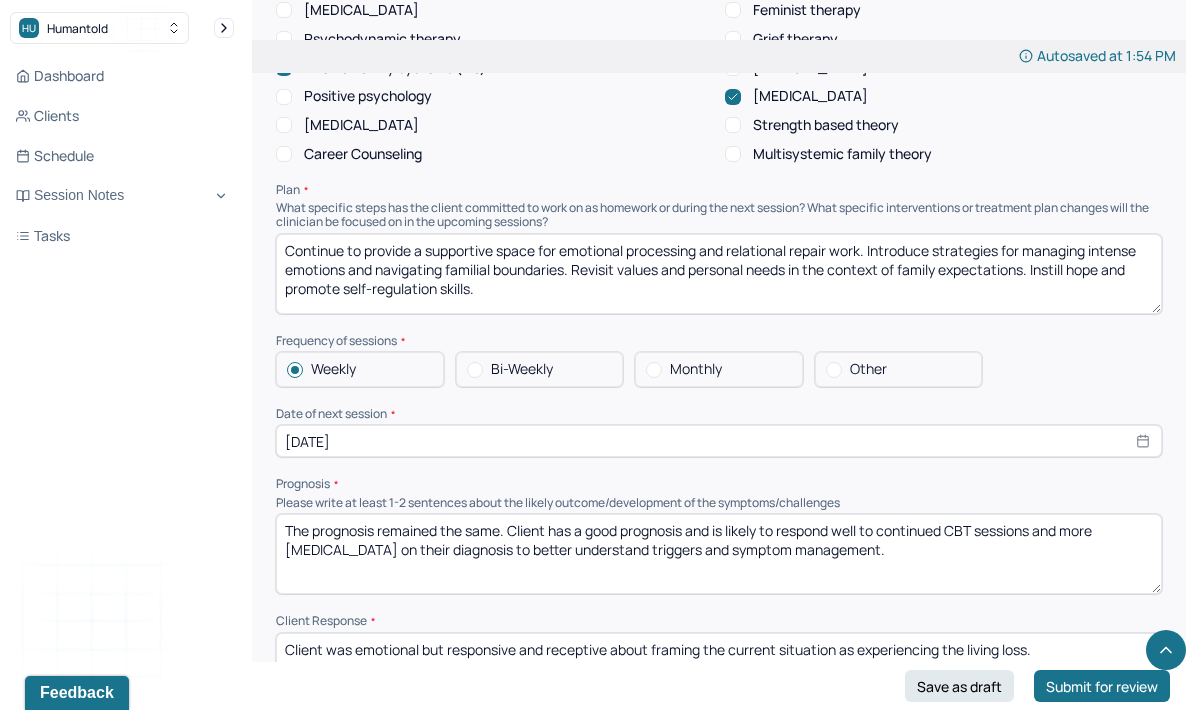 type on "Client is showing progress in emotional insight and self-awareness. While she continues to struggle with deeply ingrained thought patterns, she is beginning to challenge them and practice self-compassion. The influence of maternal criticism remains a source of emotional tension but is being addressed constructively." 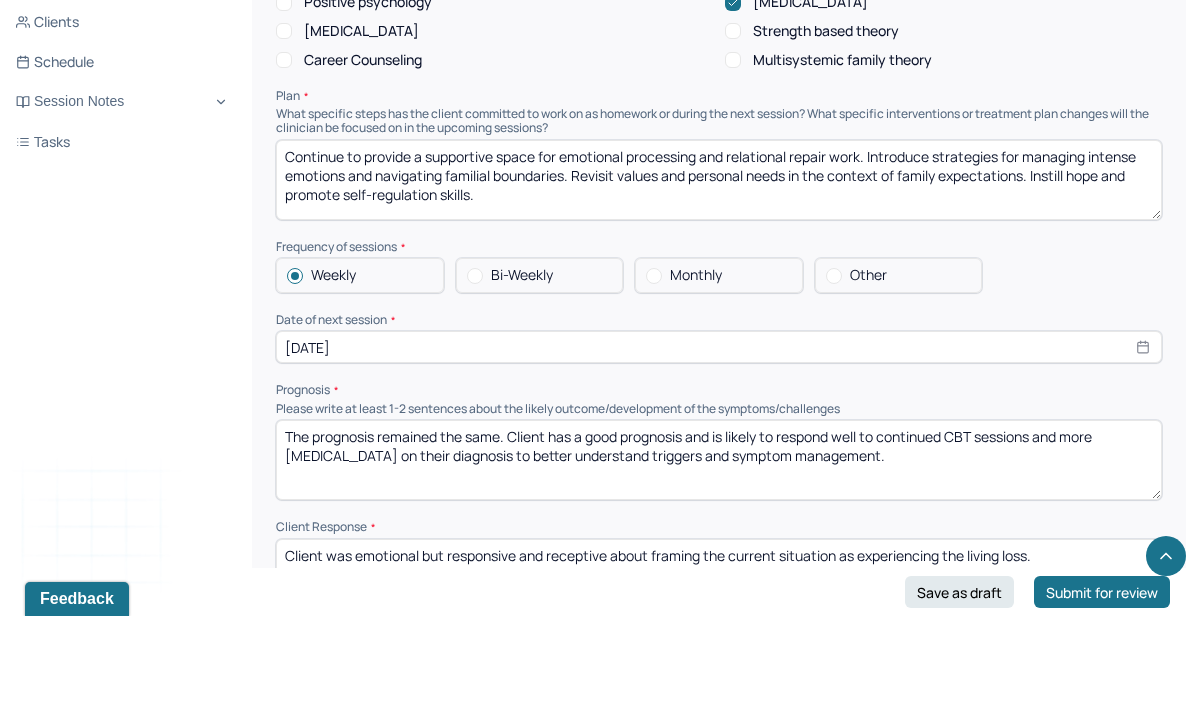 click on "Continue to provide a supportive space for emotional processing and relational repair work. Introduce strategies for managing intense emotions and navigating familial boundaries. Revisit values and personal needs in the context of family expectations. Instill hope and promote self-regulation skills." at bounding box center (719, 274) 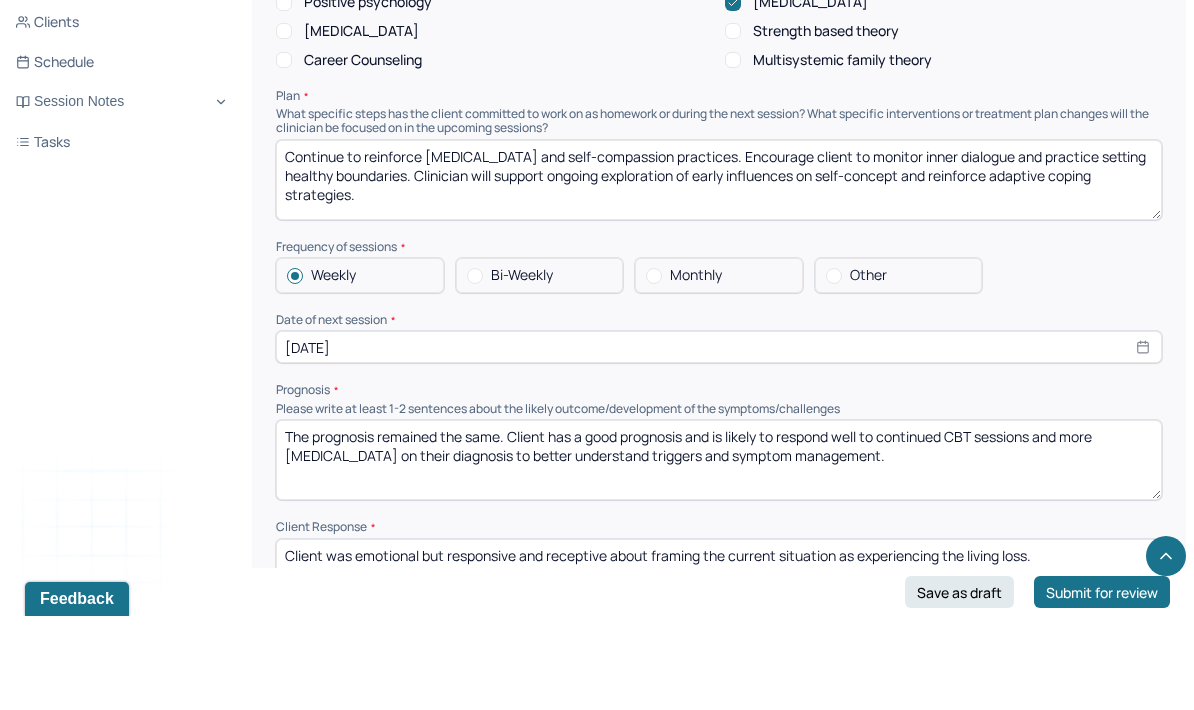 scroll, scrollTop: 2034, scrollLeft: 0, axis: vertical 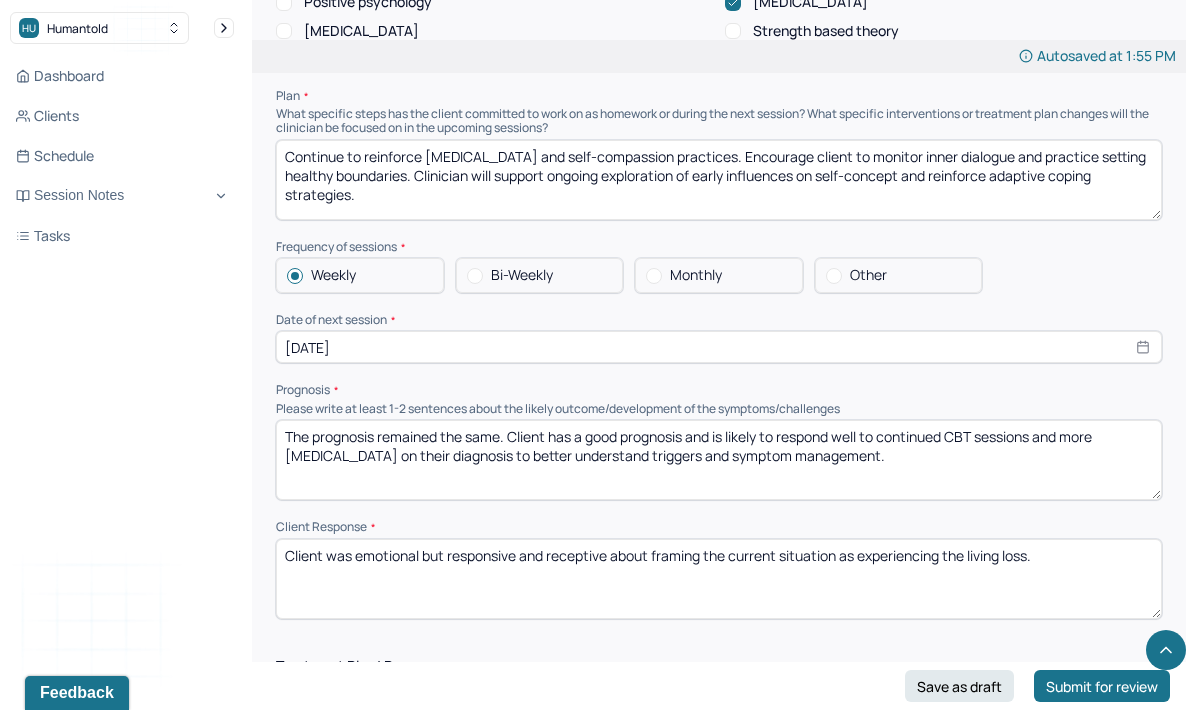 type on "Continue to reinforce [MEDICAL_DATA] and self-compassion practices. Encourage client to monitor inner dialogue and practice setting healthy boundaries. Clinician will support ongoing exploration of early influences on self-concept and reinforce adaptive coping strategies." 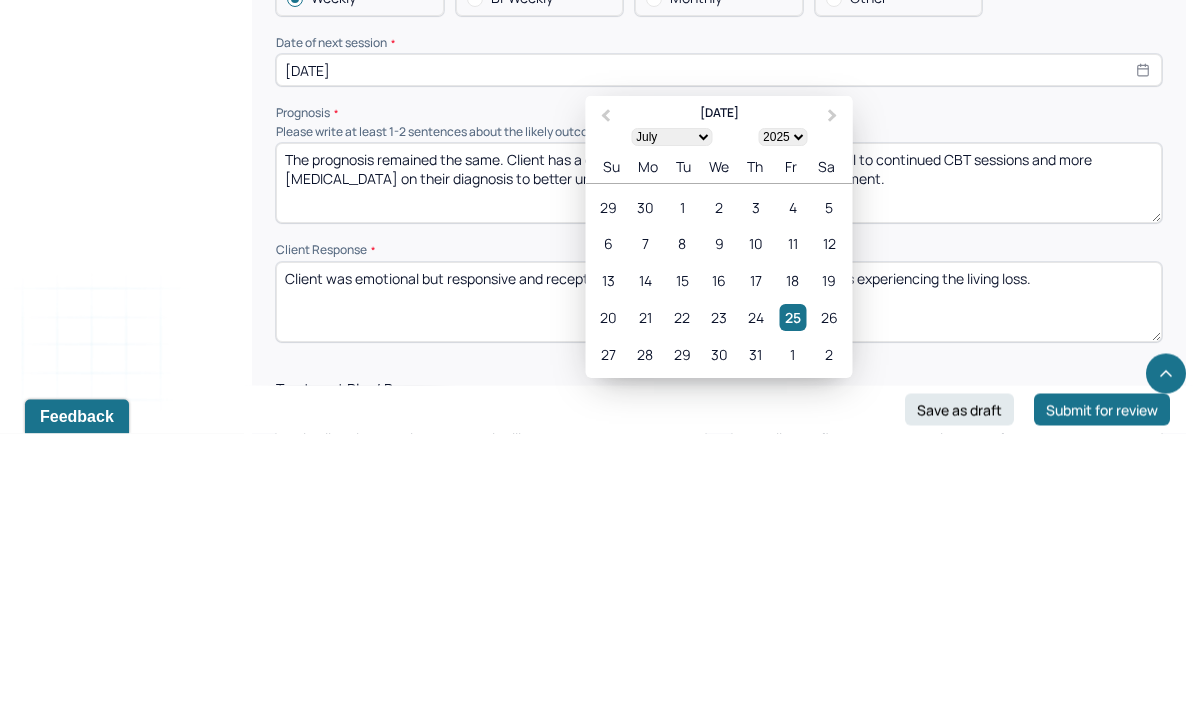 click on "1" at bounding box center [792, 631] 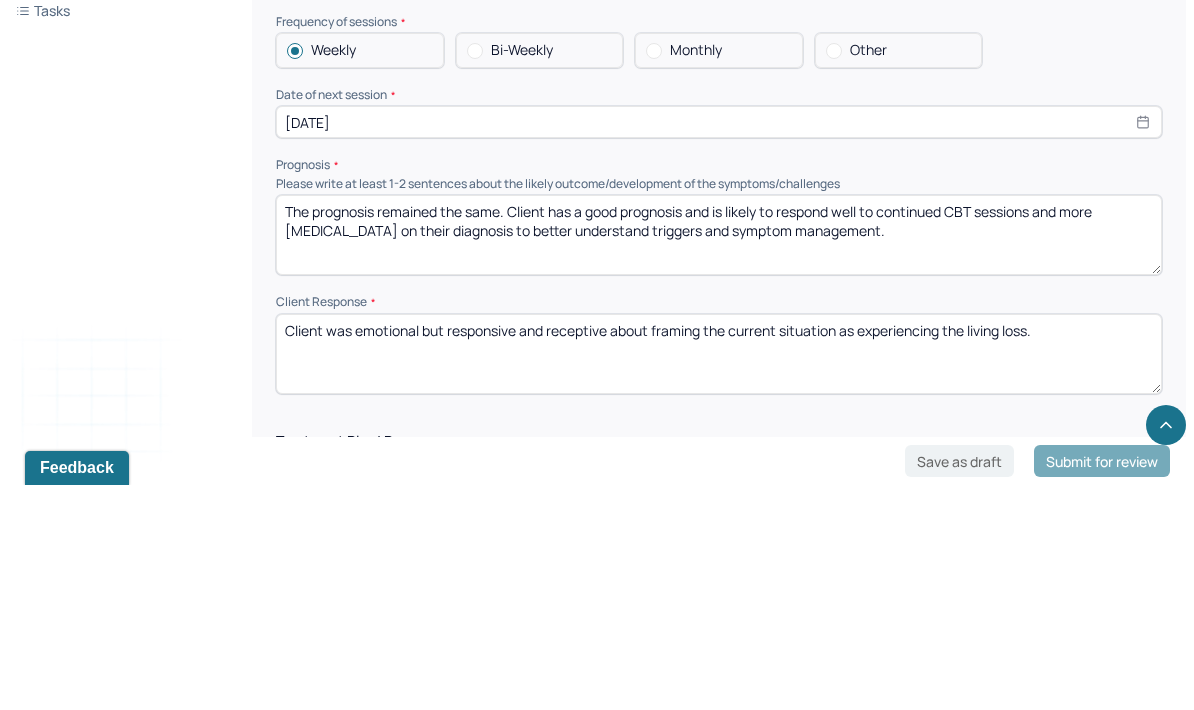 click on "The prognosis remained the same. Client has a good prognosis and is likely to respond well to continued CBT sessions and more [MEDICAL_DATA] on their diagnosis to better understand triggers and symptom management." at bounding box center (719, 460) 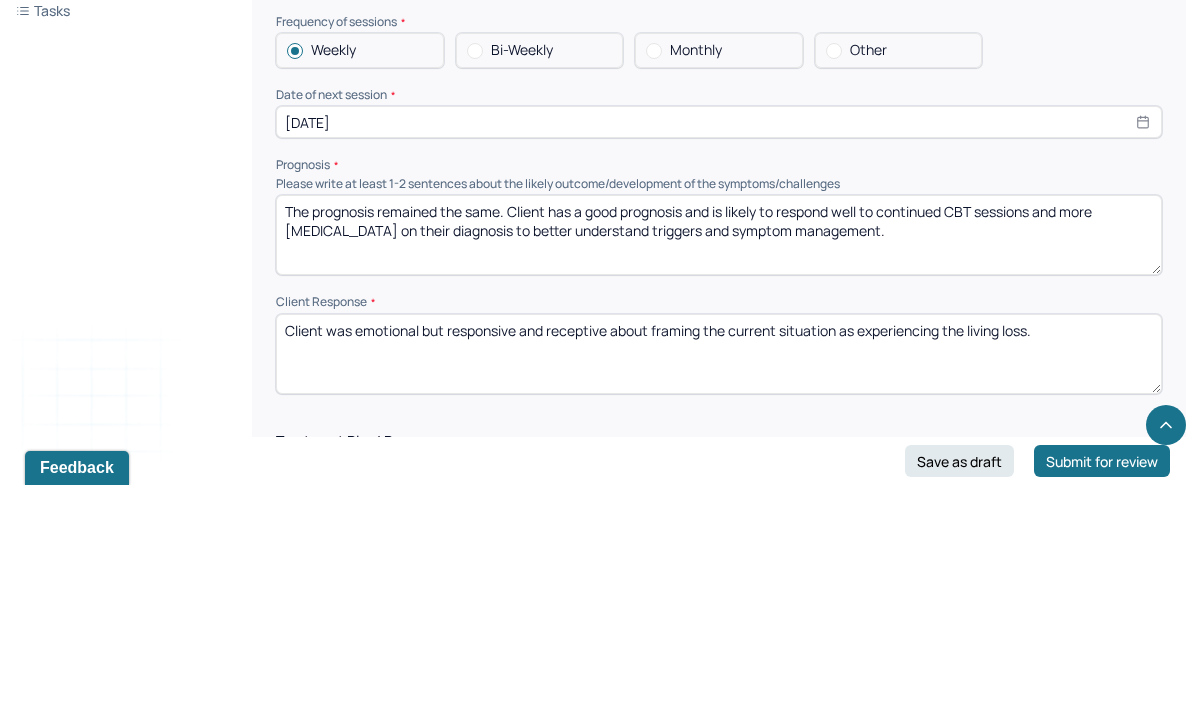 scroll, scrollTop: 2259, scrollLeft: 0, axis: vertical 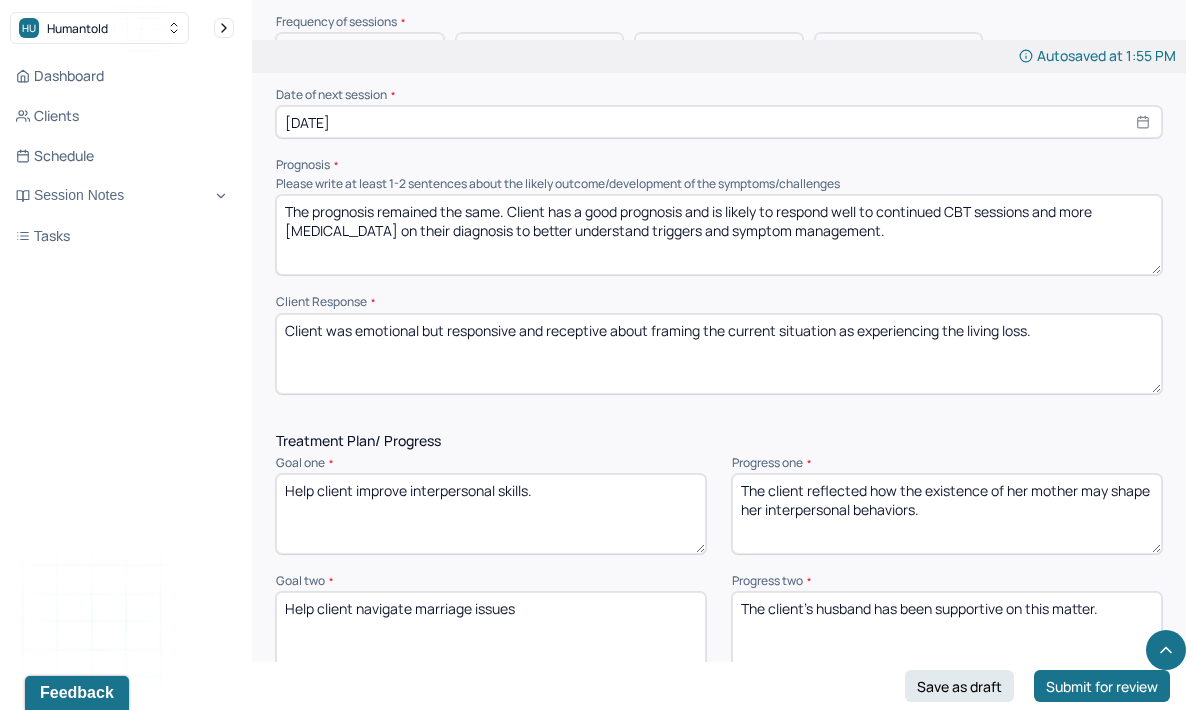 click on "Client was emotional but responsive and receptive about framing the current situation as experiencing the living loss." at bounding box center [719, 354] 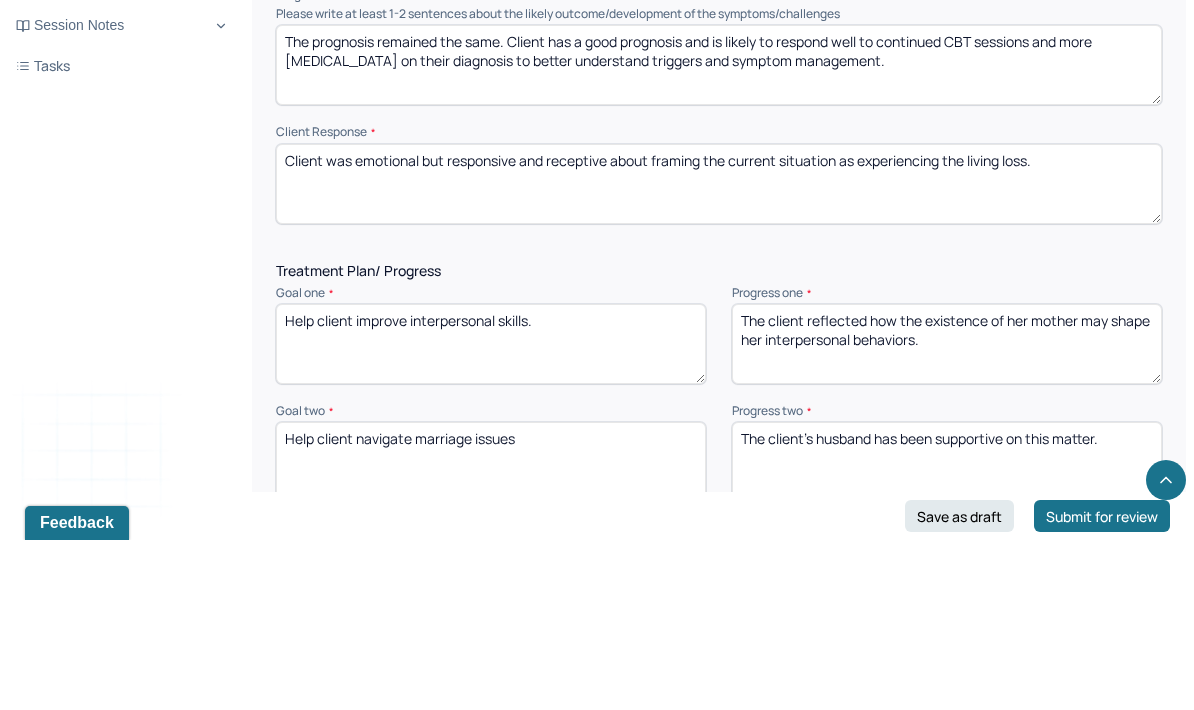 click on "Client was emotional but responsive and receptive about framing the current situation as experiencing the living loss." at bounding box center (719, 354) 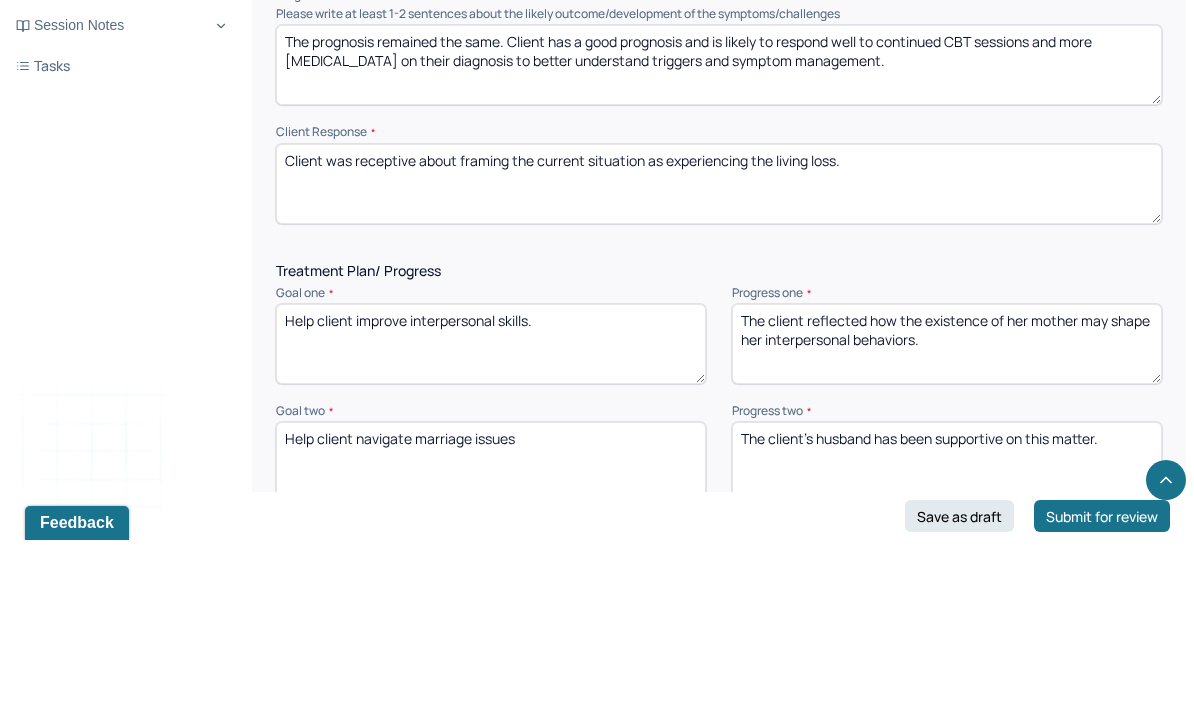 click on "Client was receptive about framing the current situation as experiencing the living loss." at bounding box center [719, 354] 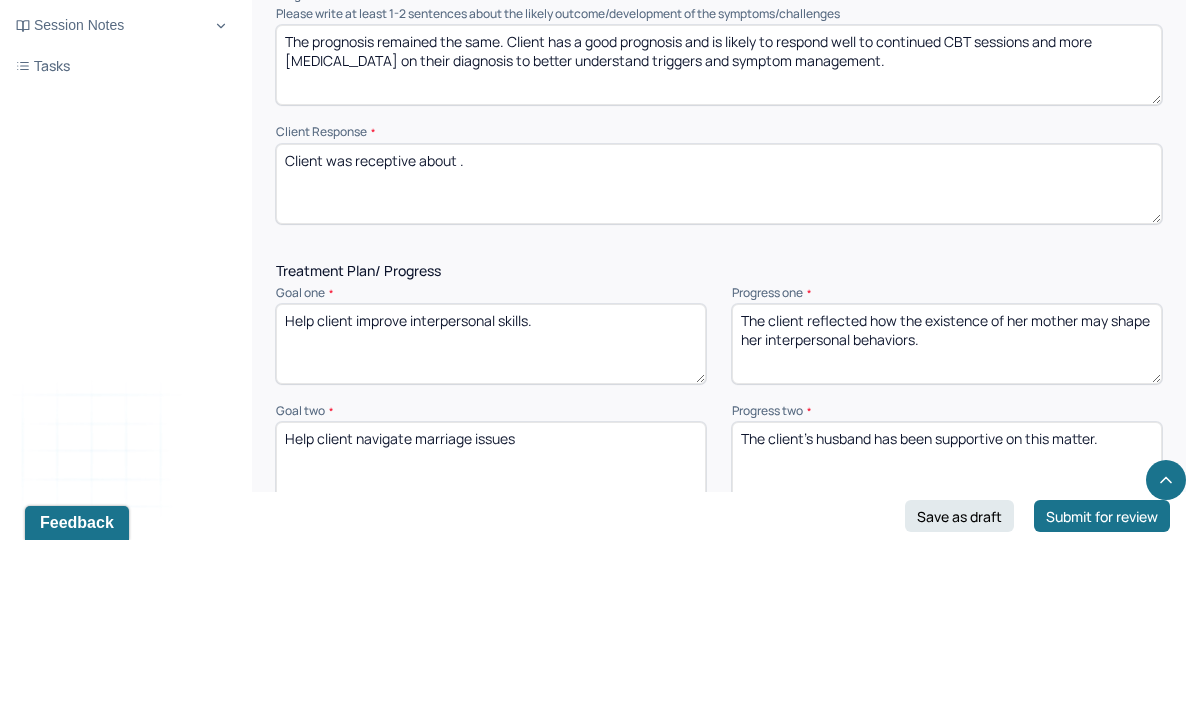 click on "Client was receptive about ." at bounding box center [719, 354] 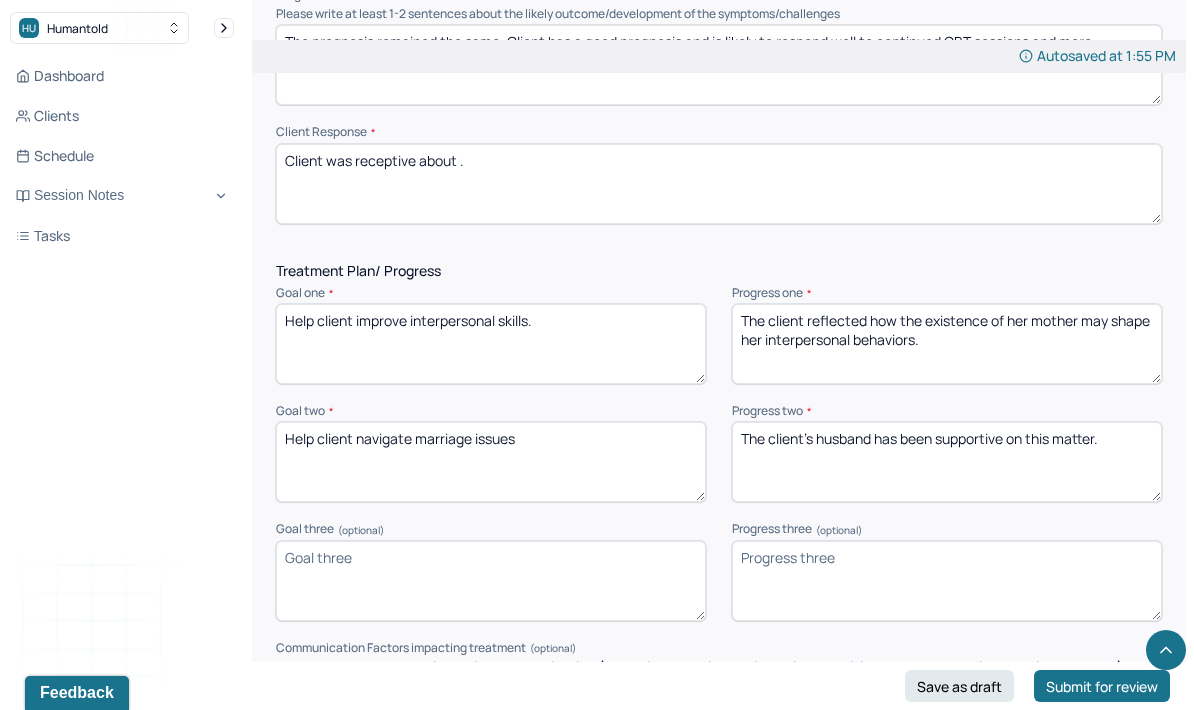 click on "Client was receptive about ." at bounding box center [719, 184] 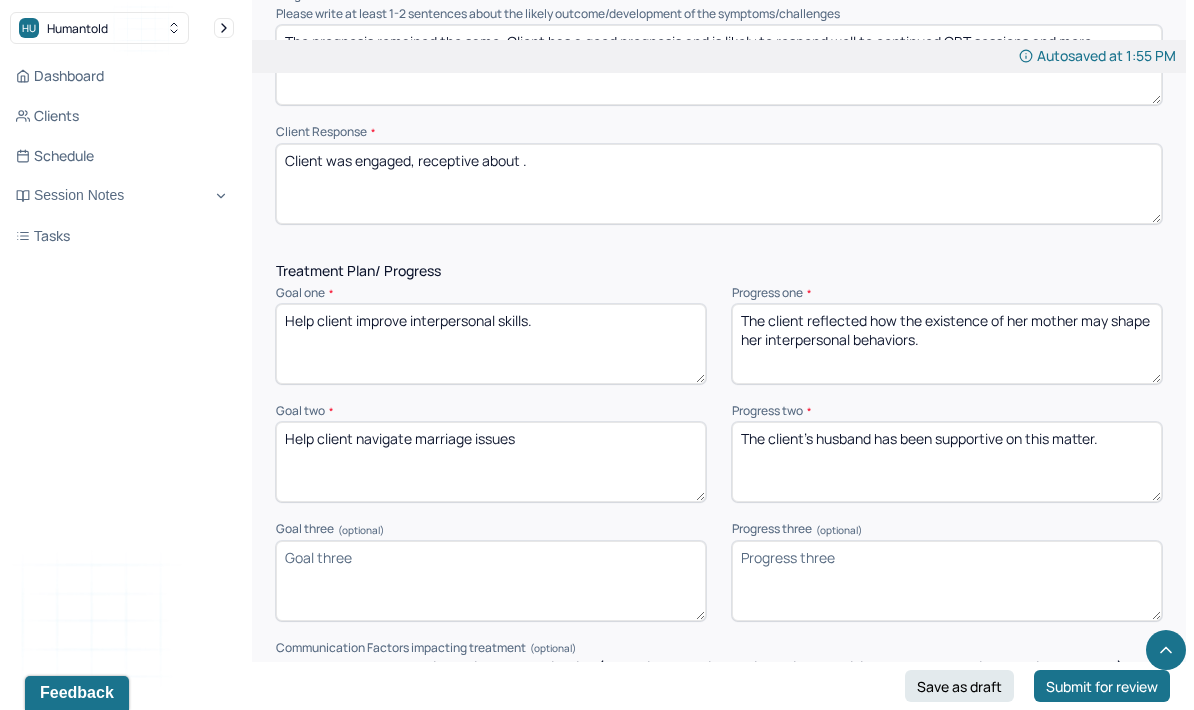 click on "Client was engaged, receptive about ." at bounding box center (719, 184) 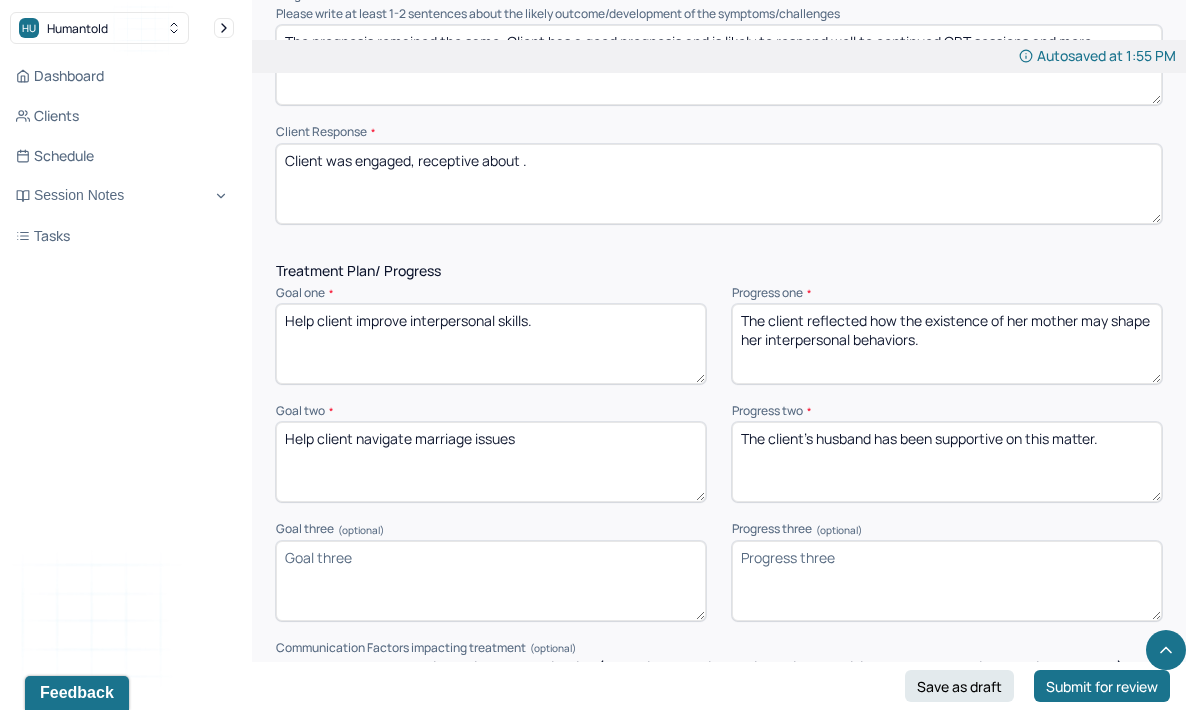 click on "Client was engaged, receptive about ." at bounding box center [719, 184] 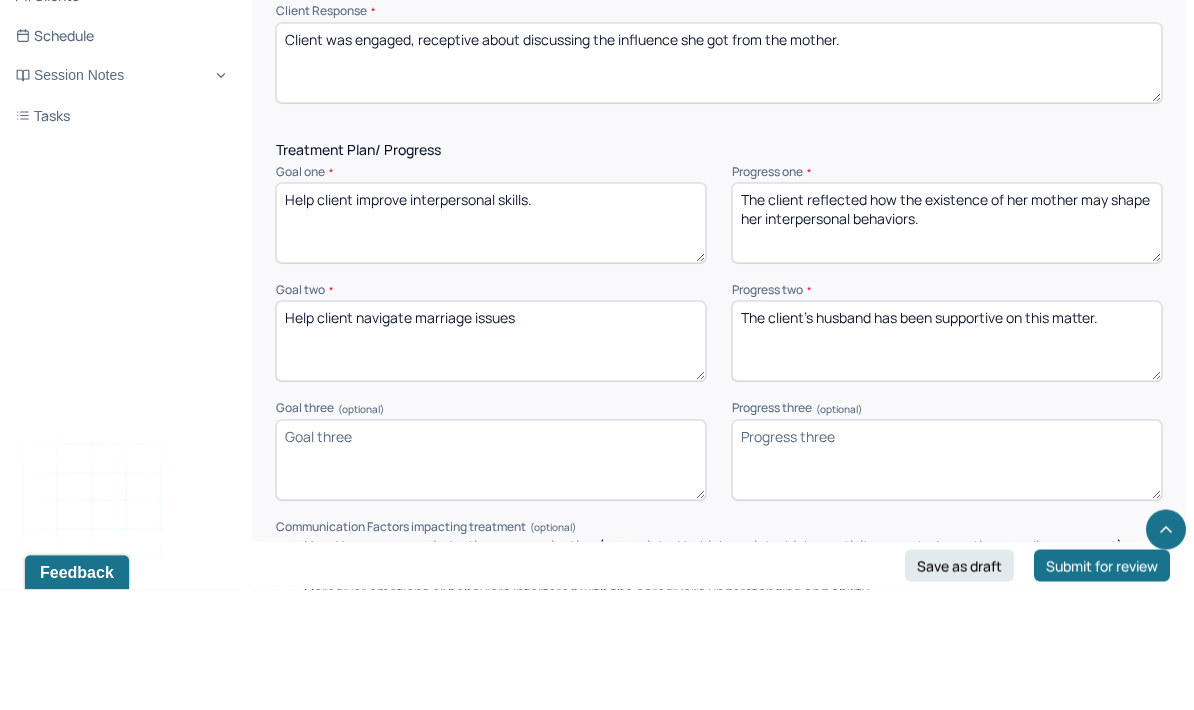 type on "Client was engaged, receptive about discussing the influence she got from the mother." 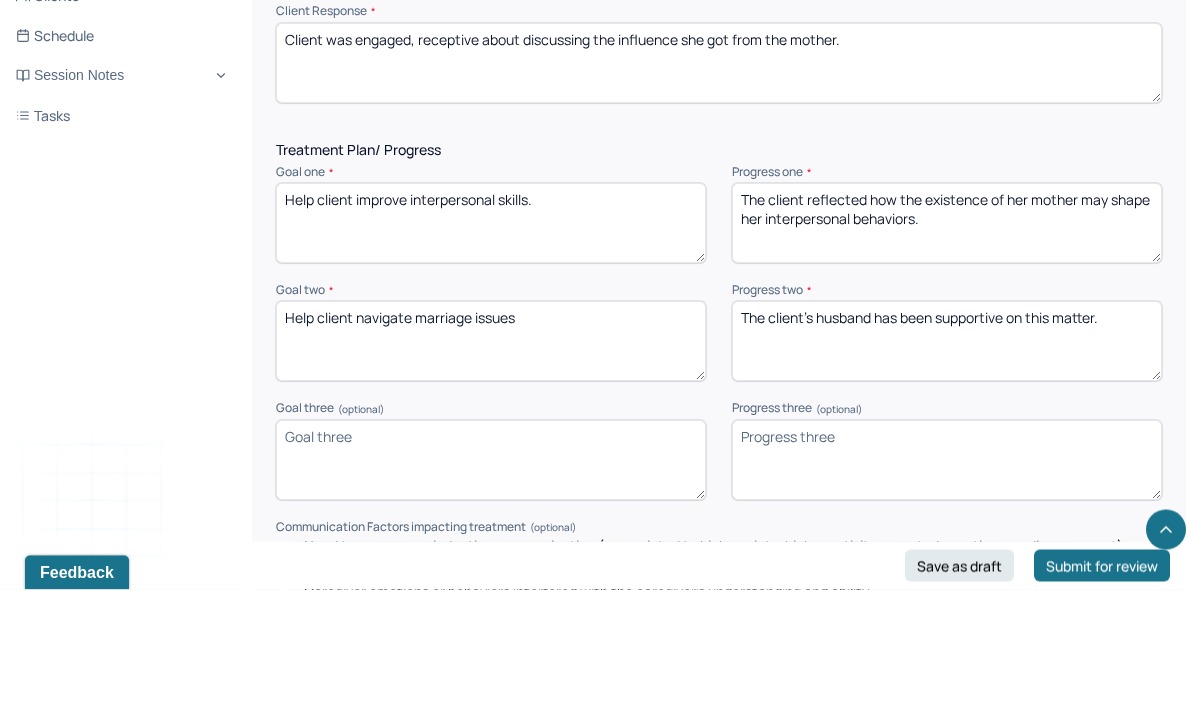 click on "The client reflected how the existence of her mother may shape her interpersonal behaviors." at bounding box center [947, 344] 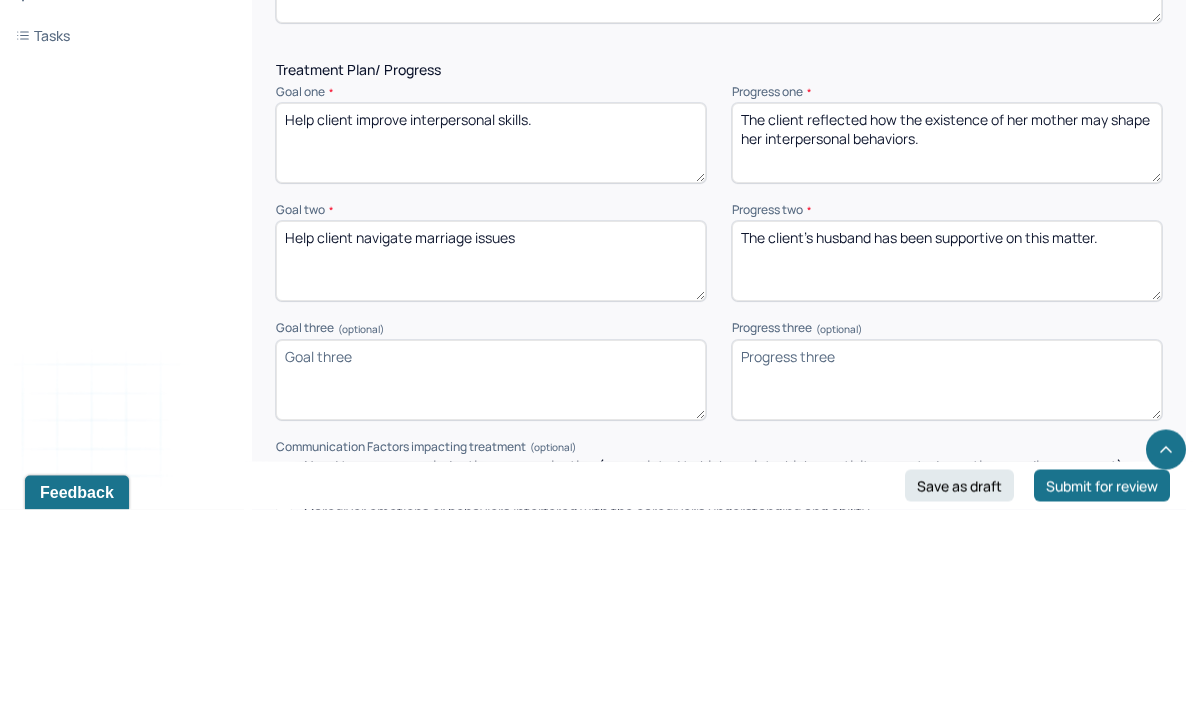 click on "The client reflected how the existence of her mother may shape her interpersonal behaviors." at bounding box center (947, 344) 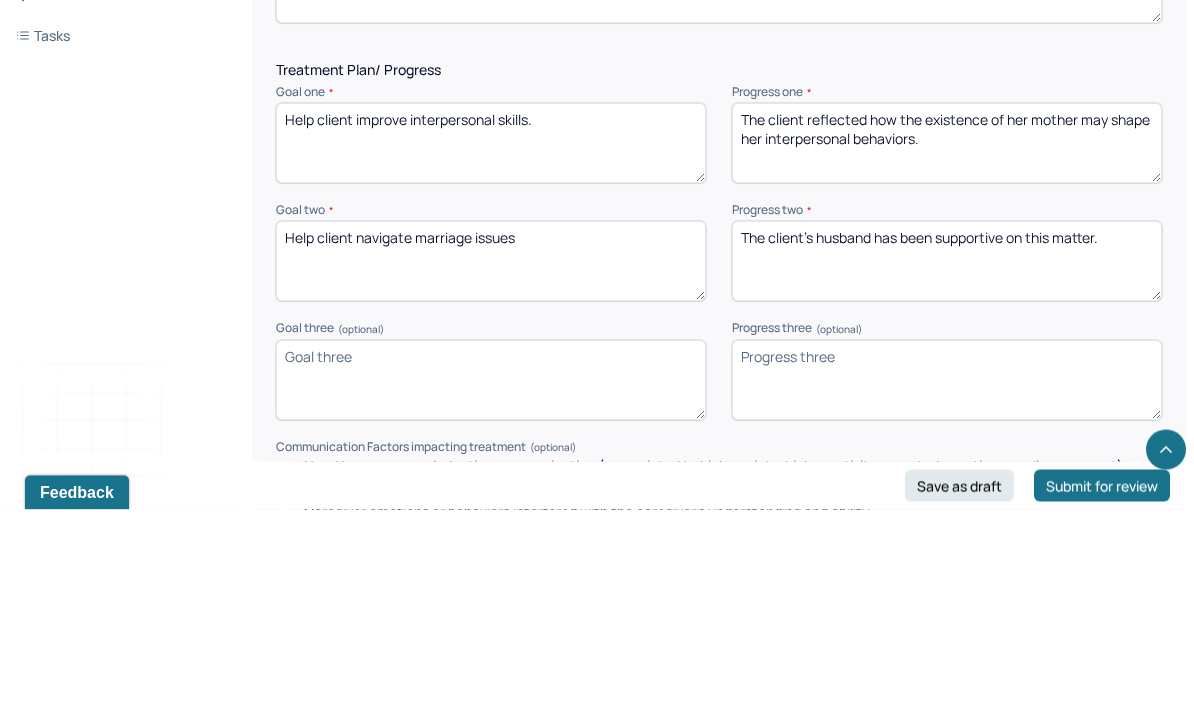 click on "The client reflected how the existence of her mother may shape her interpersonal behaviors." at bounding box center (947, 344) 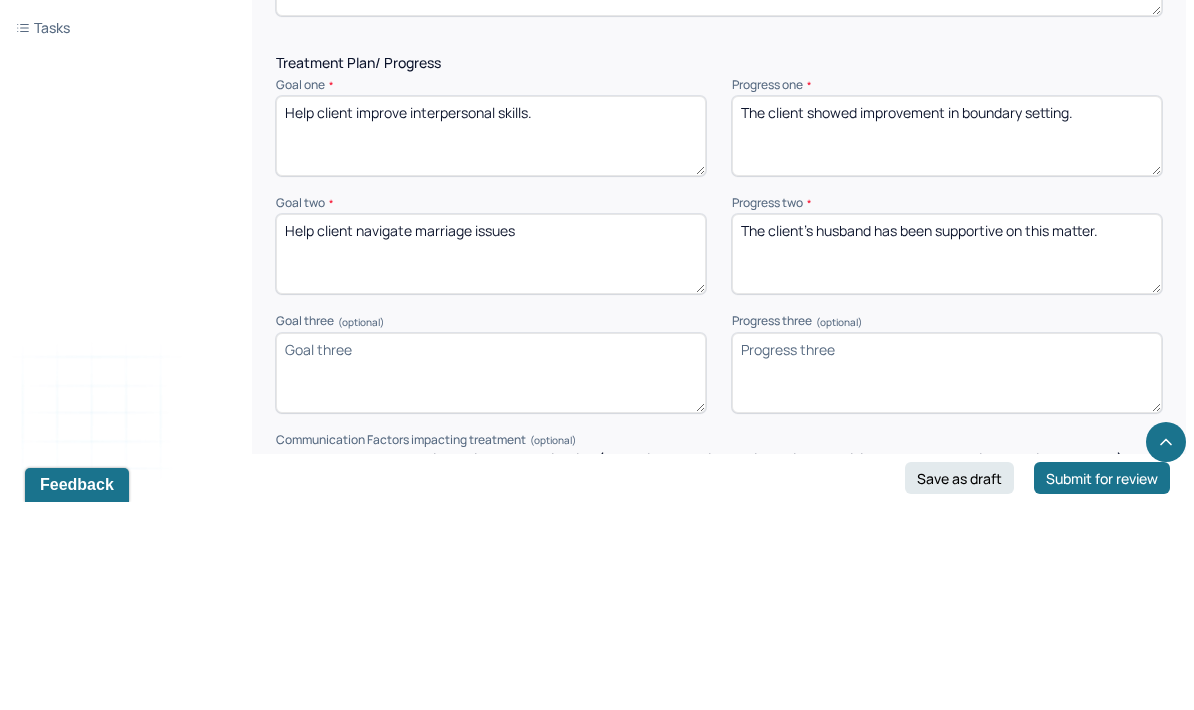 type on "The client showed improvement in boundary setting." 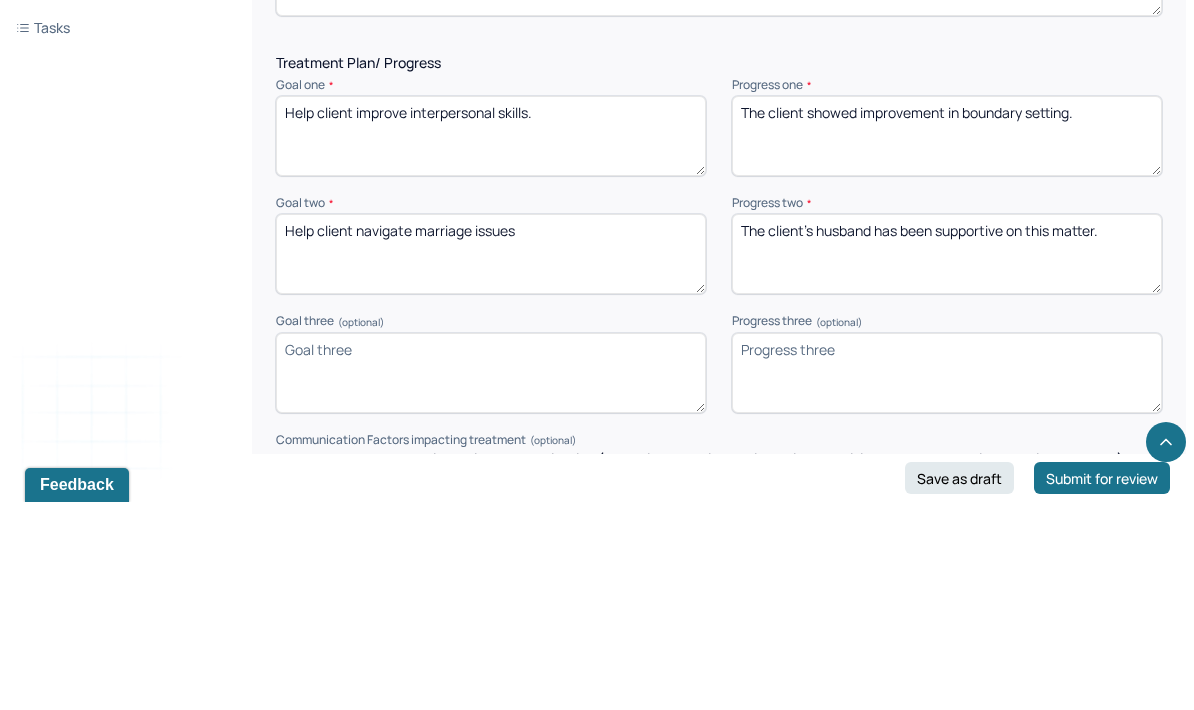 click on "Progress three (optional)" at bounding box center (947, 529) 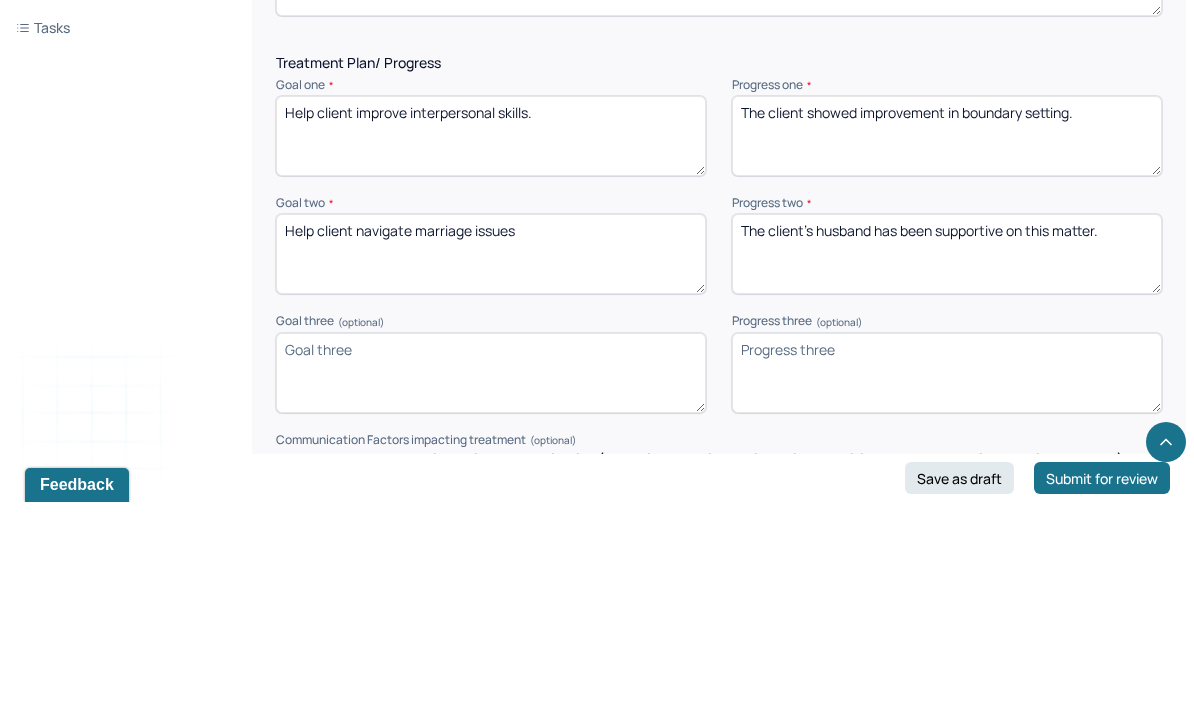 click on "Progress three (optional)" at bounding box center [947, 581] 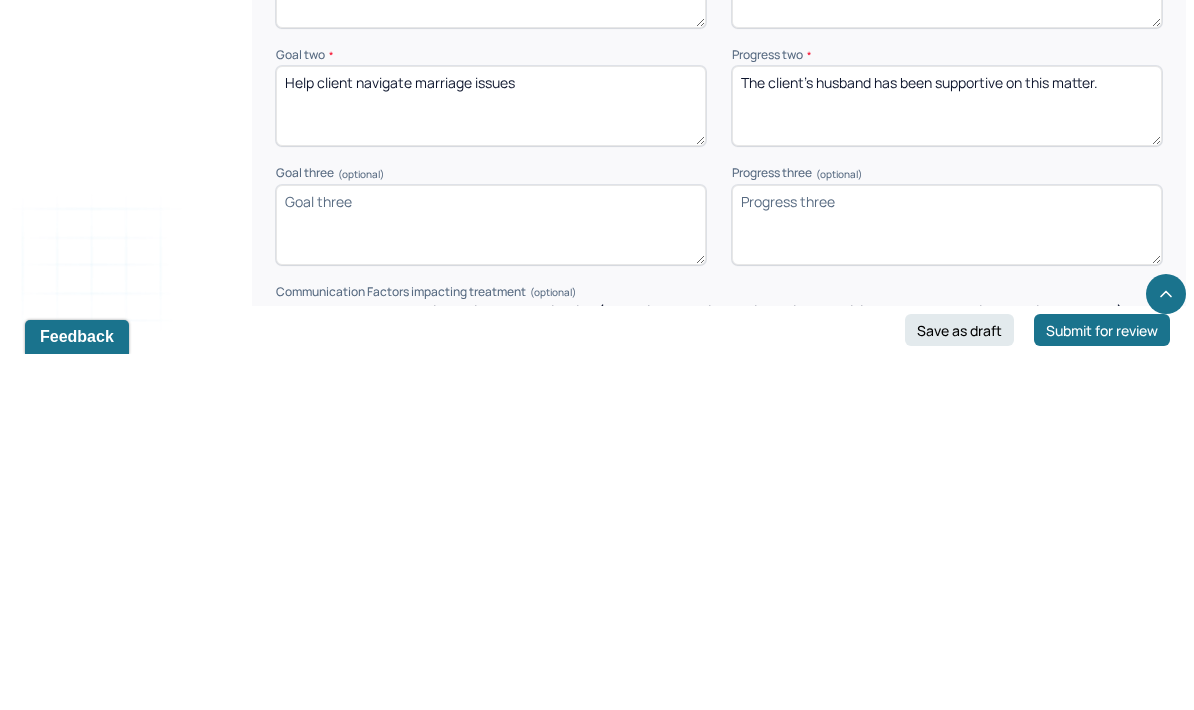 click on "The client's husband has been supportive on this matter." at bounding box center [947, 462] 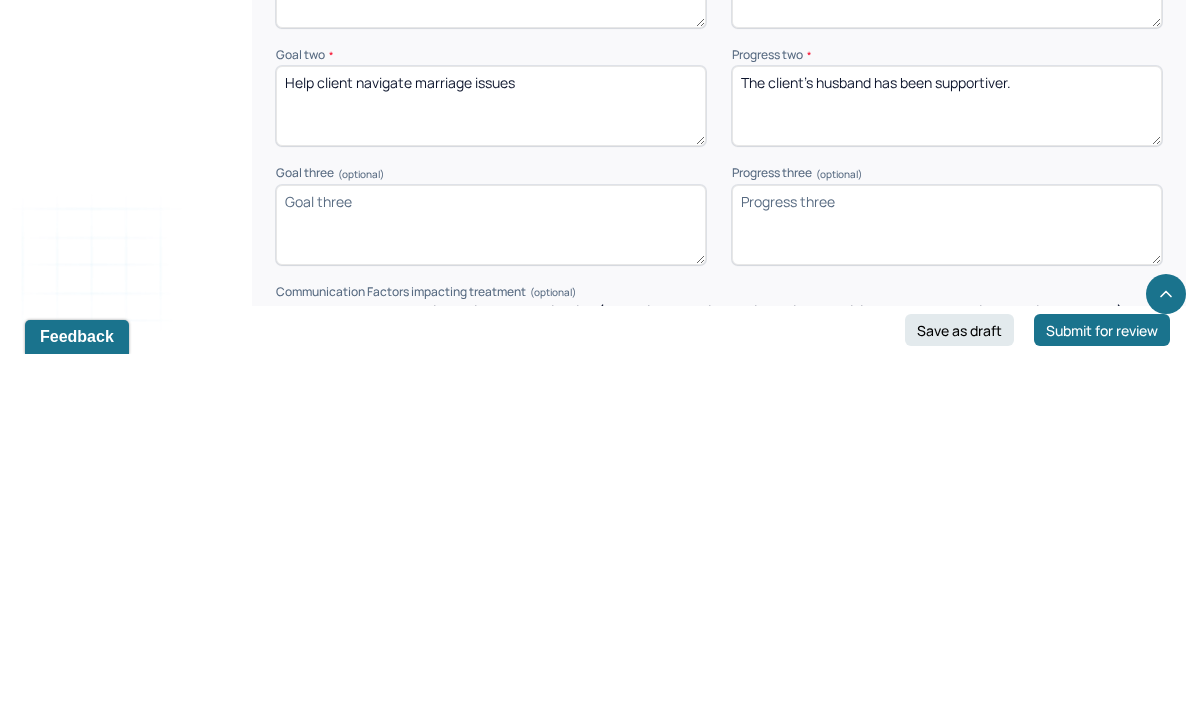 click on "The client's husband has been supportive on this matter." at bounding box center [947, 462] 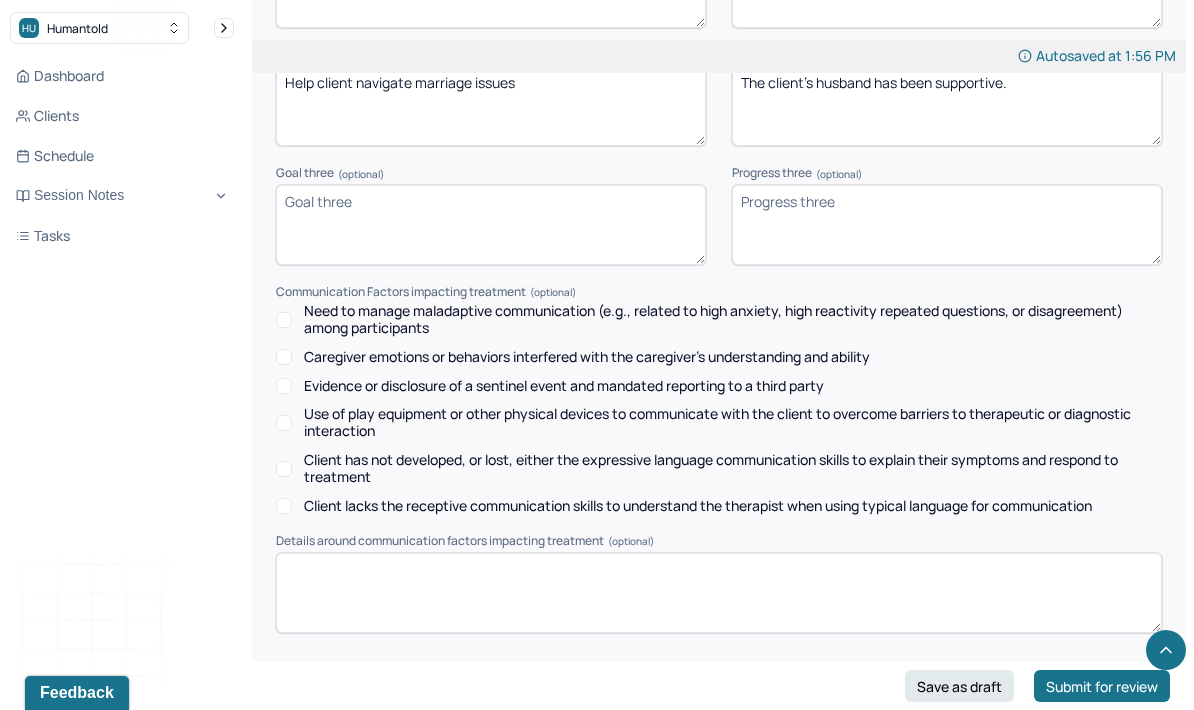 scroll, scrollTop: 2849, scrollLeft: 0, axis: vertical 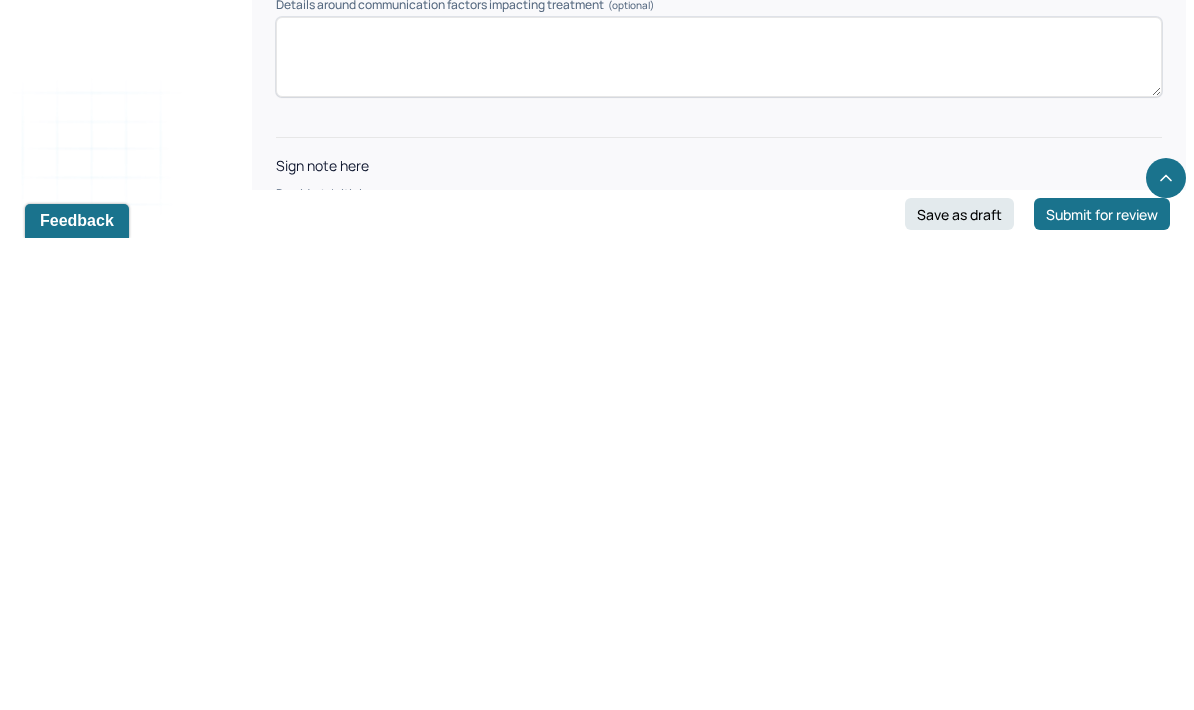 type on "The client's husband has been supportive." 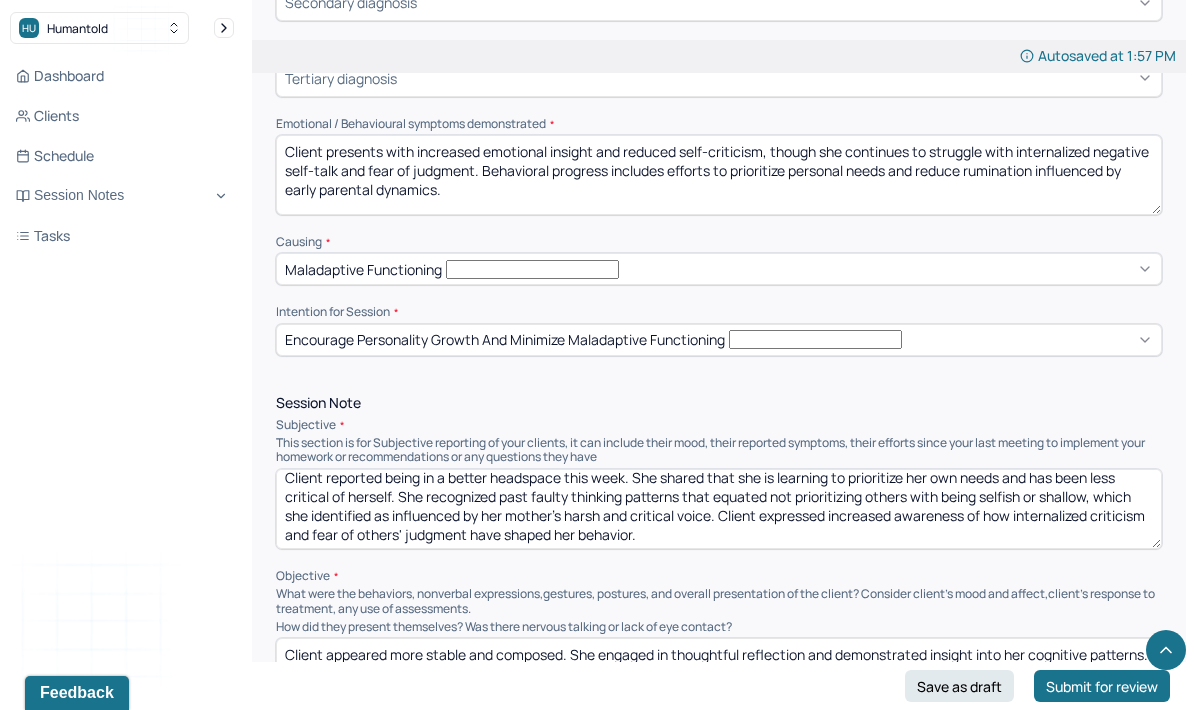 scroll, scrollTop: 672, scrollLeft: 0, axis: vertical 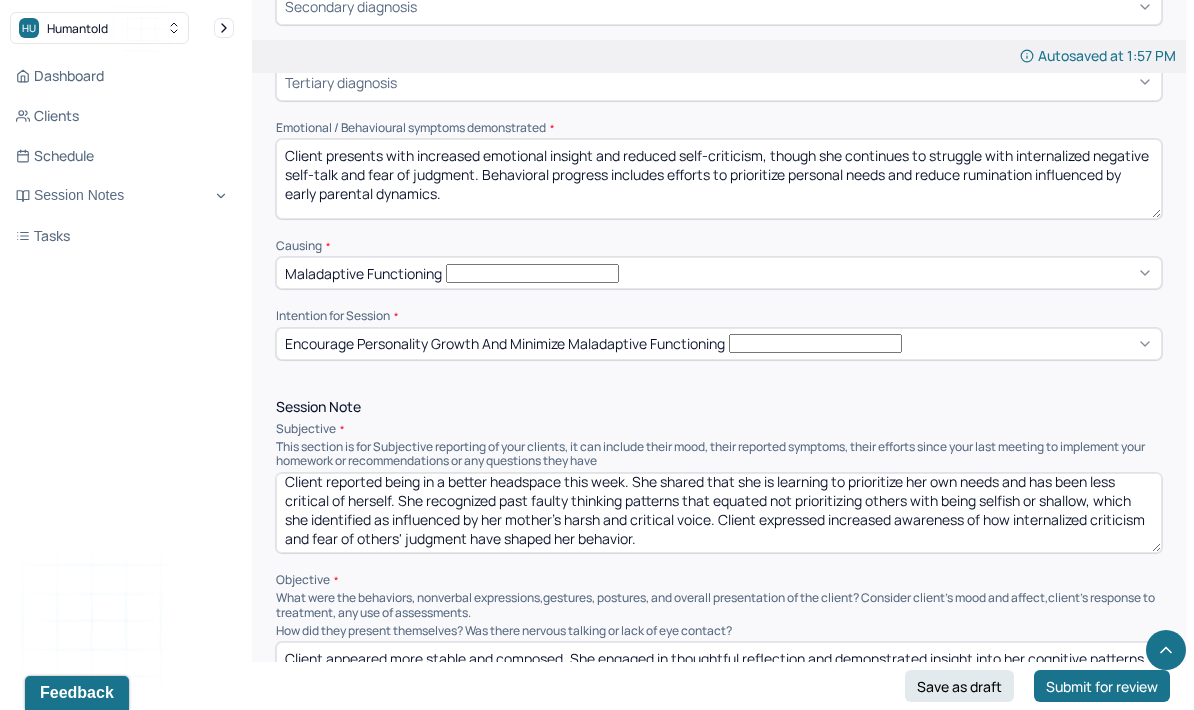 type on "Wz" 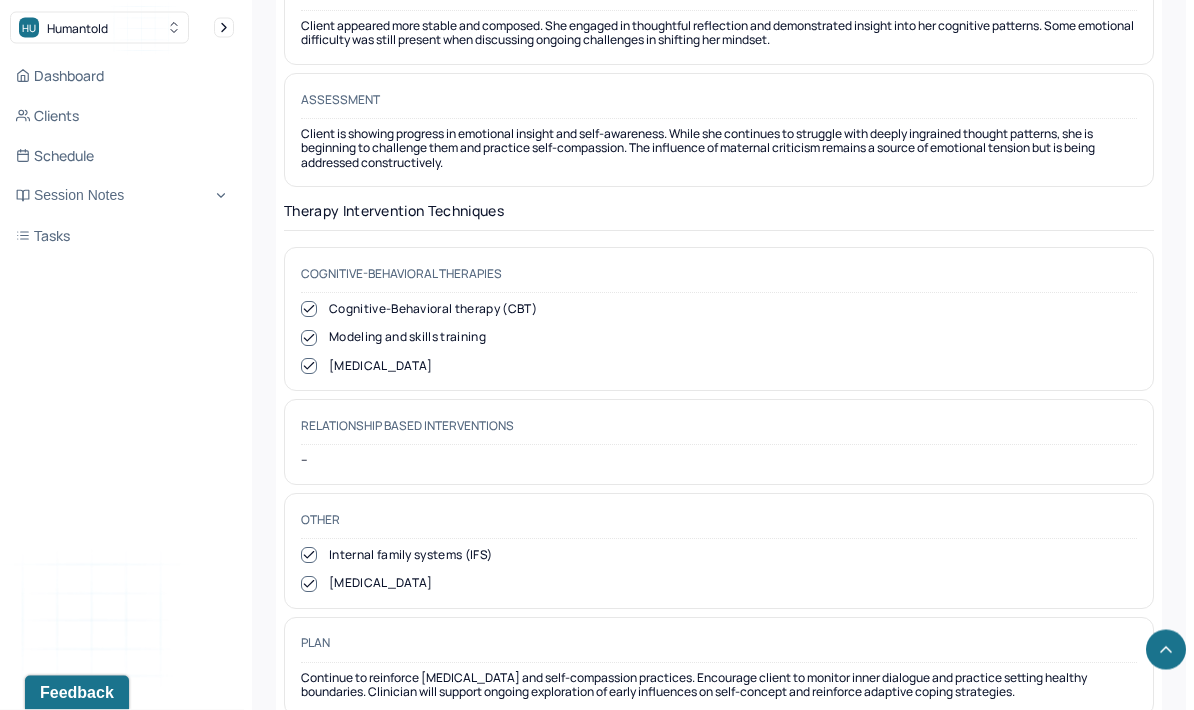 scroll, scrollTop: 1987, scrollLeft: 0, axis: vertical 